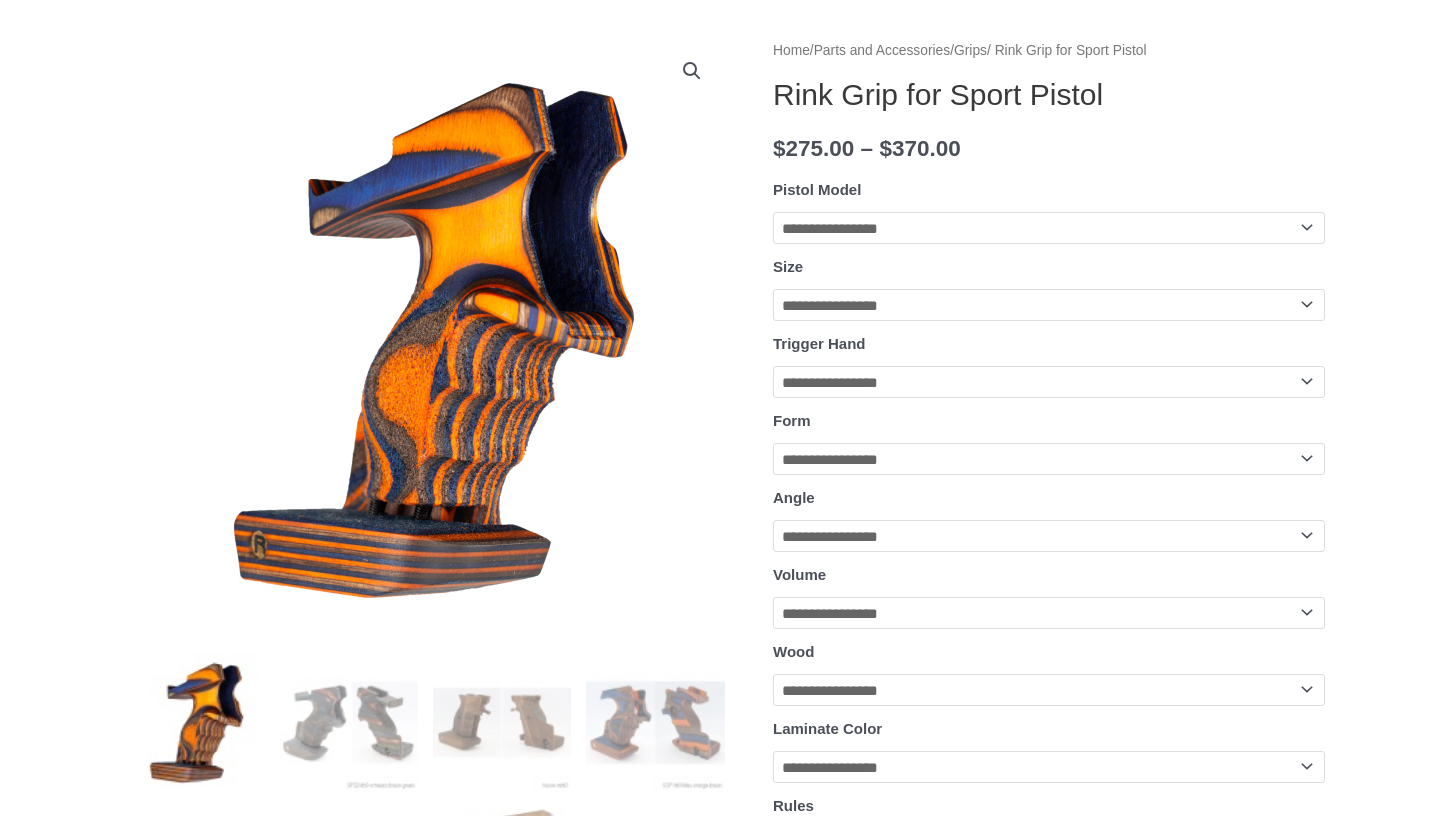 scroll, scrollTop: 233, scrollLeft: 0, axis: vertical 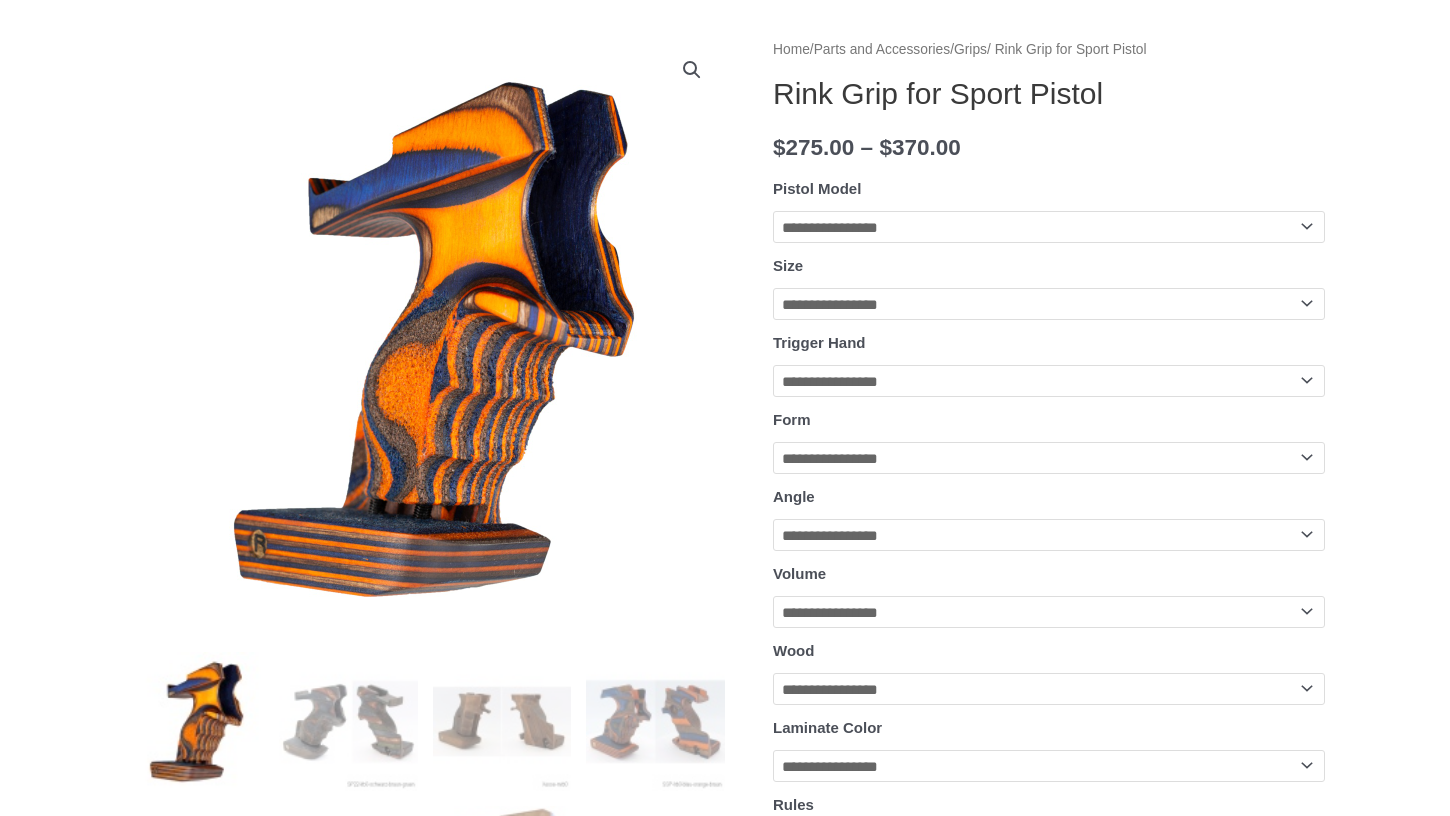 select on "*******" 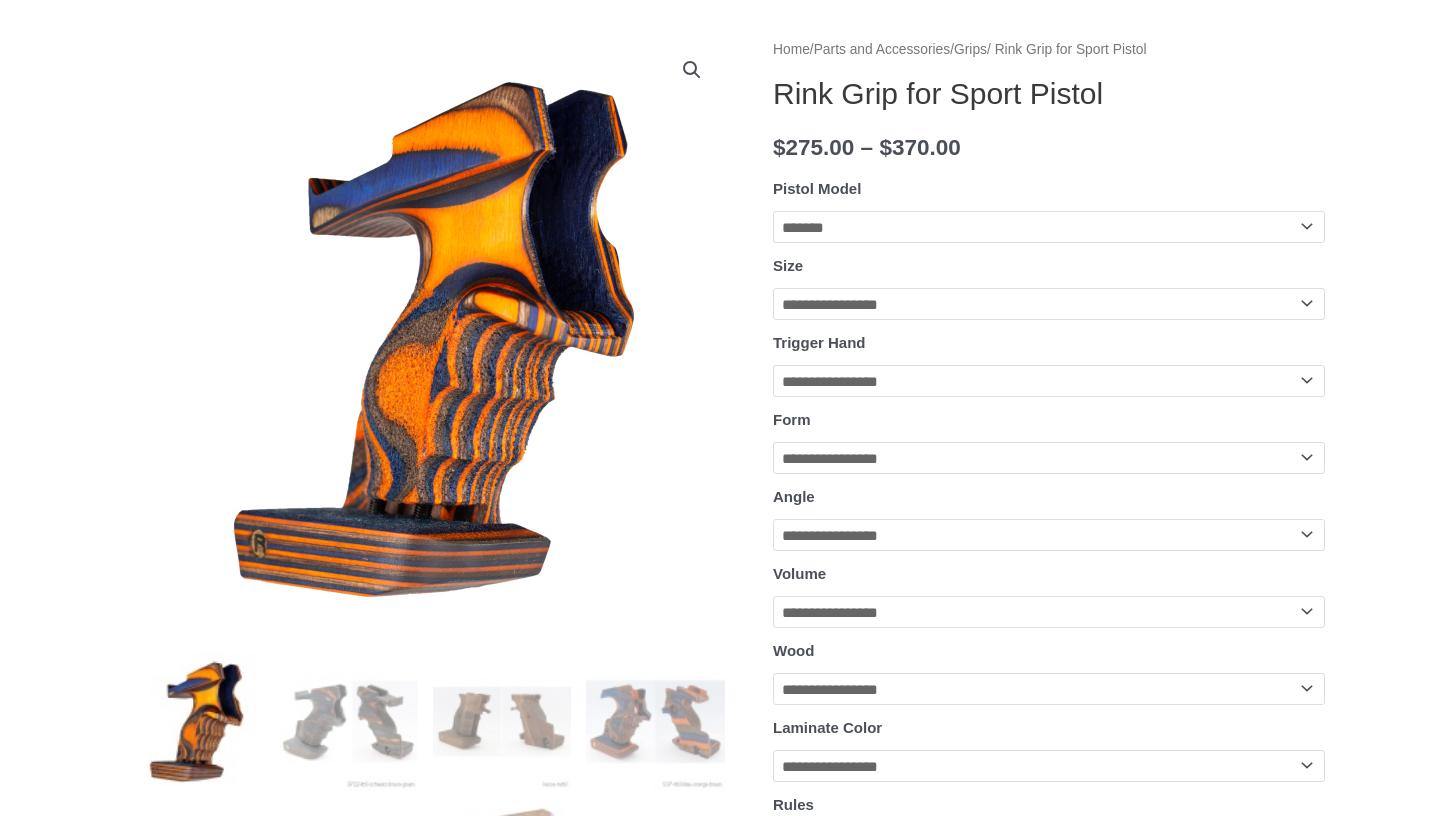 select on "*" 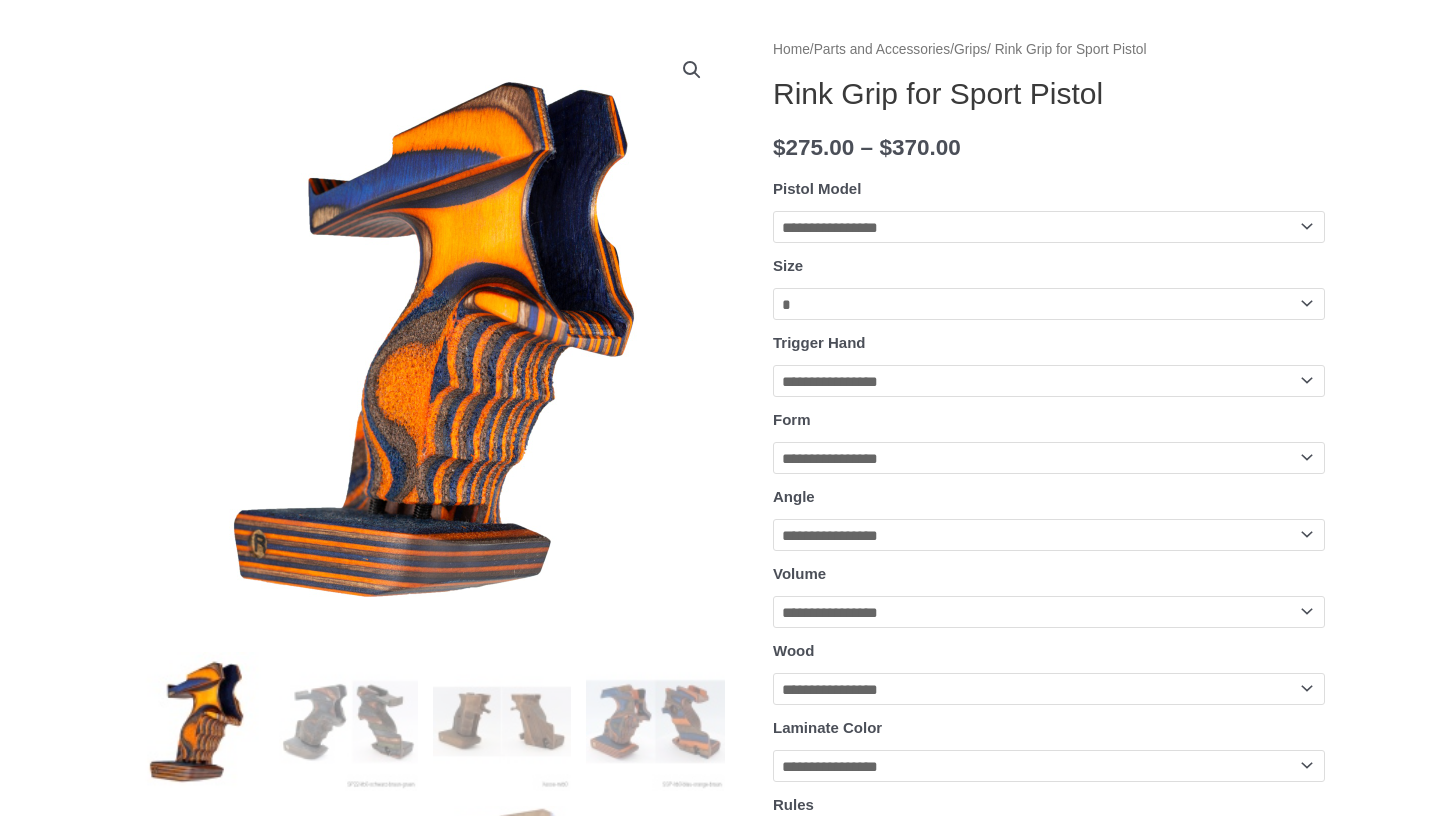 select on "*****" 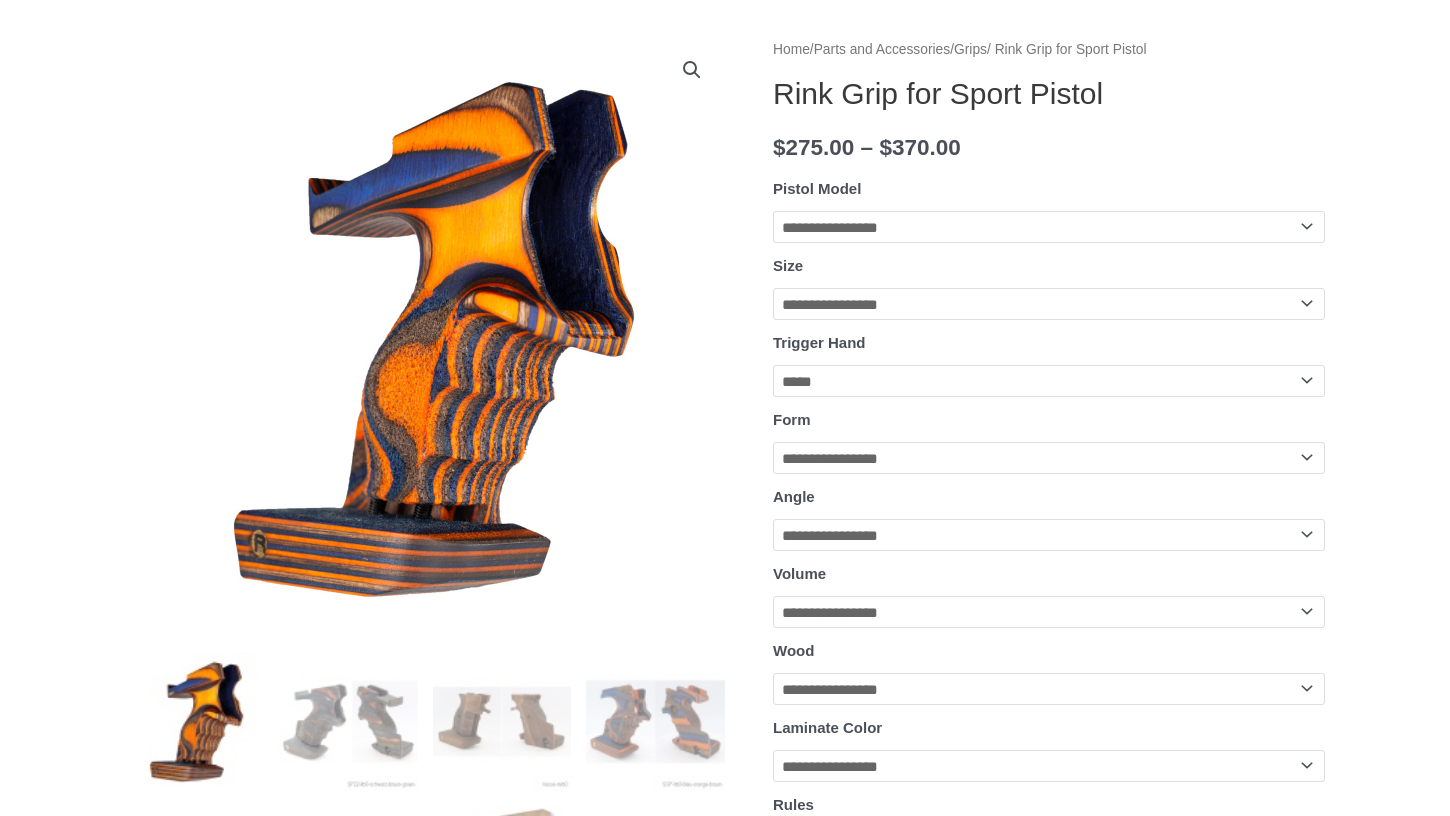 select on "******" 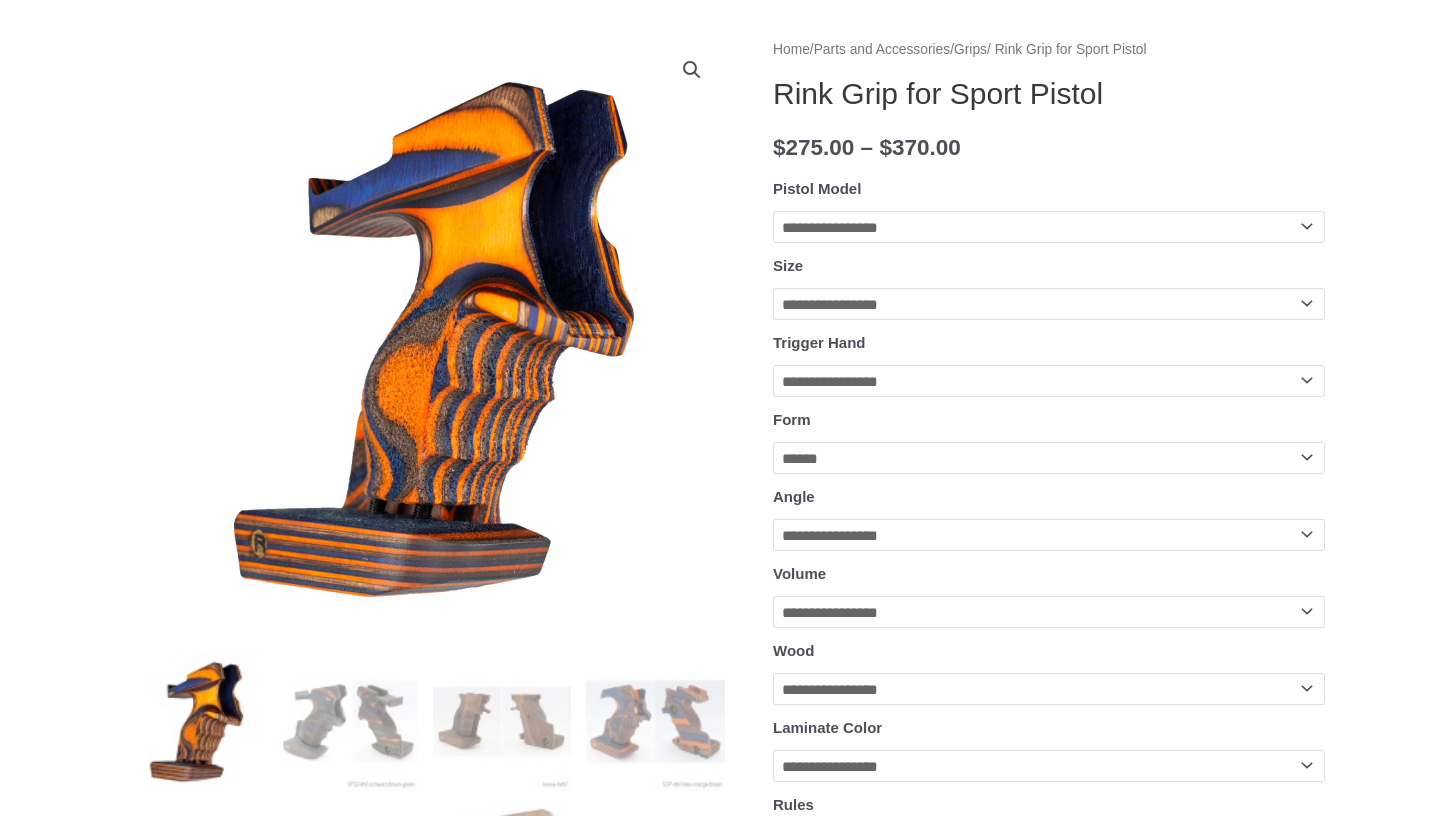 select on "****" 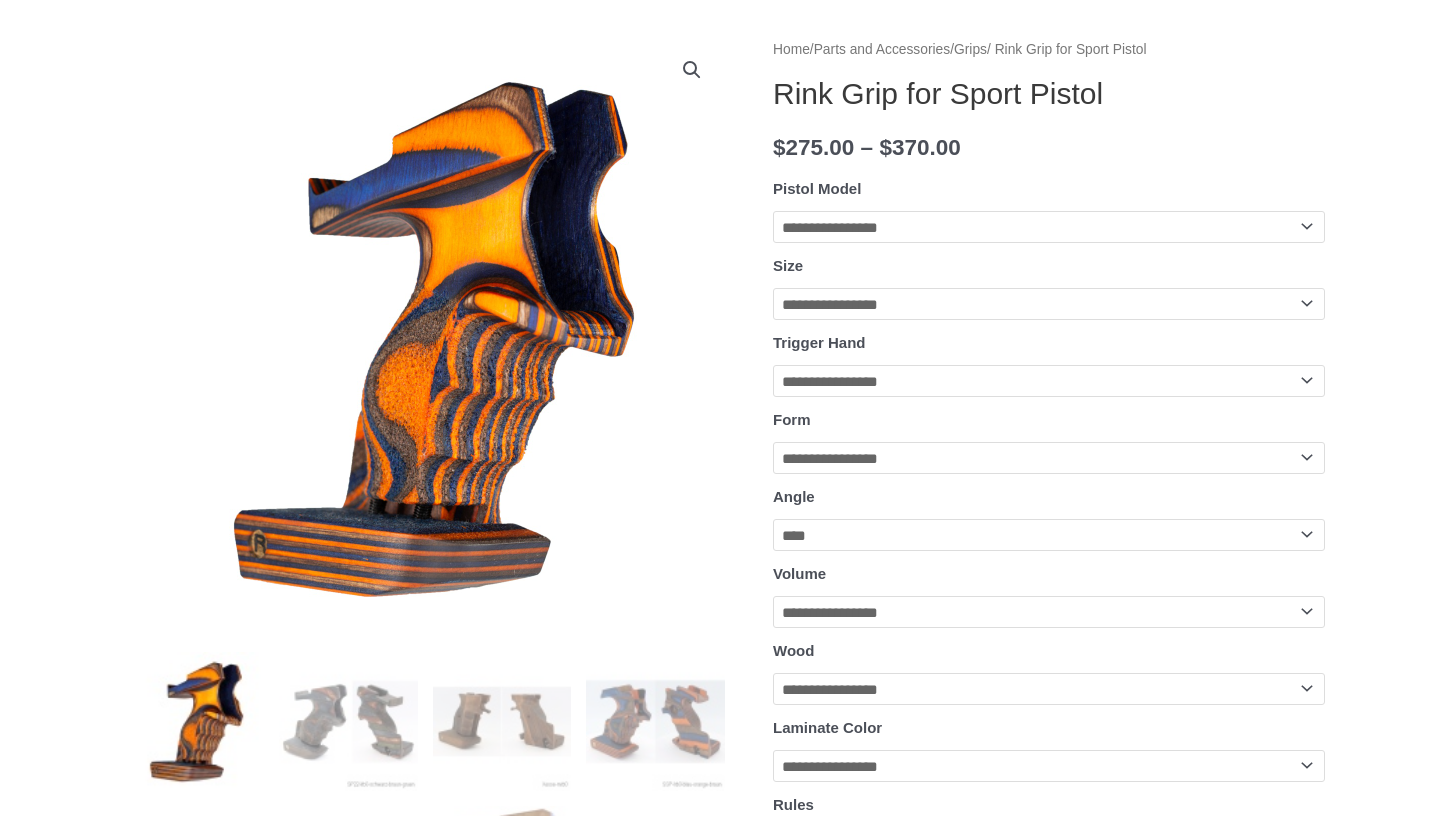select on "******" 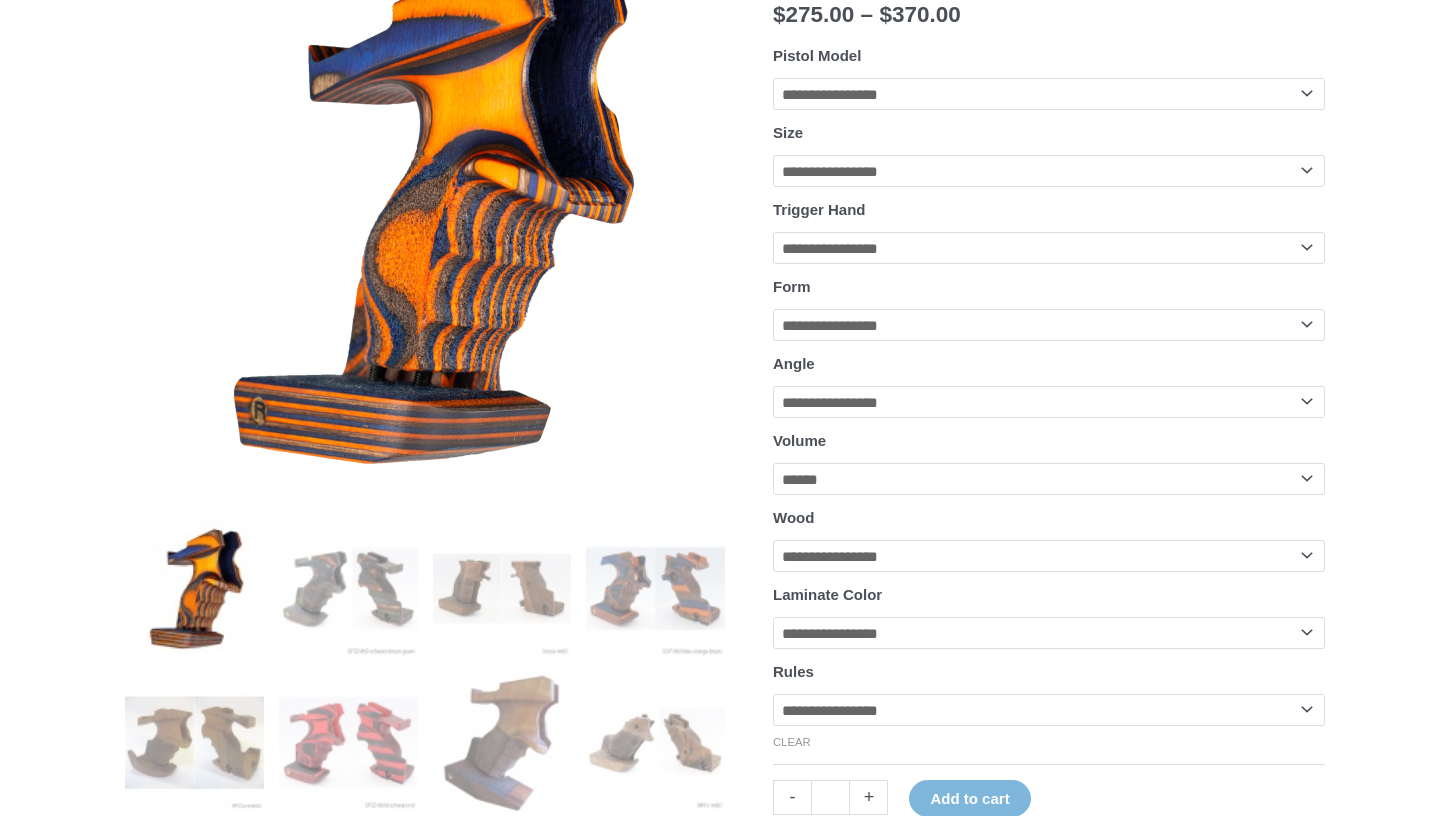 scroll, scrollTop: 379, scrollLeft: 0, axis: vertical 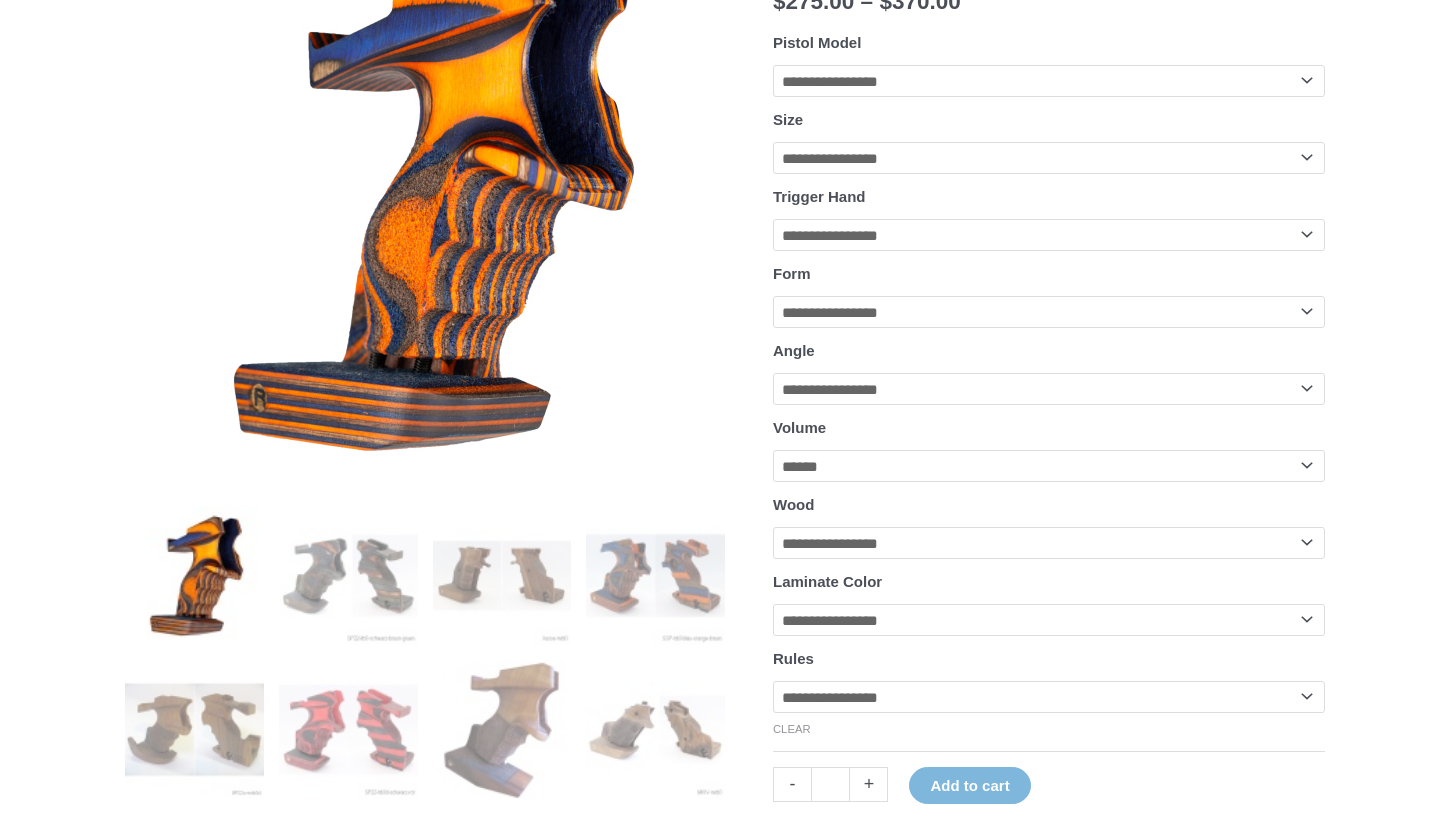 select on "**********" 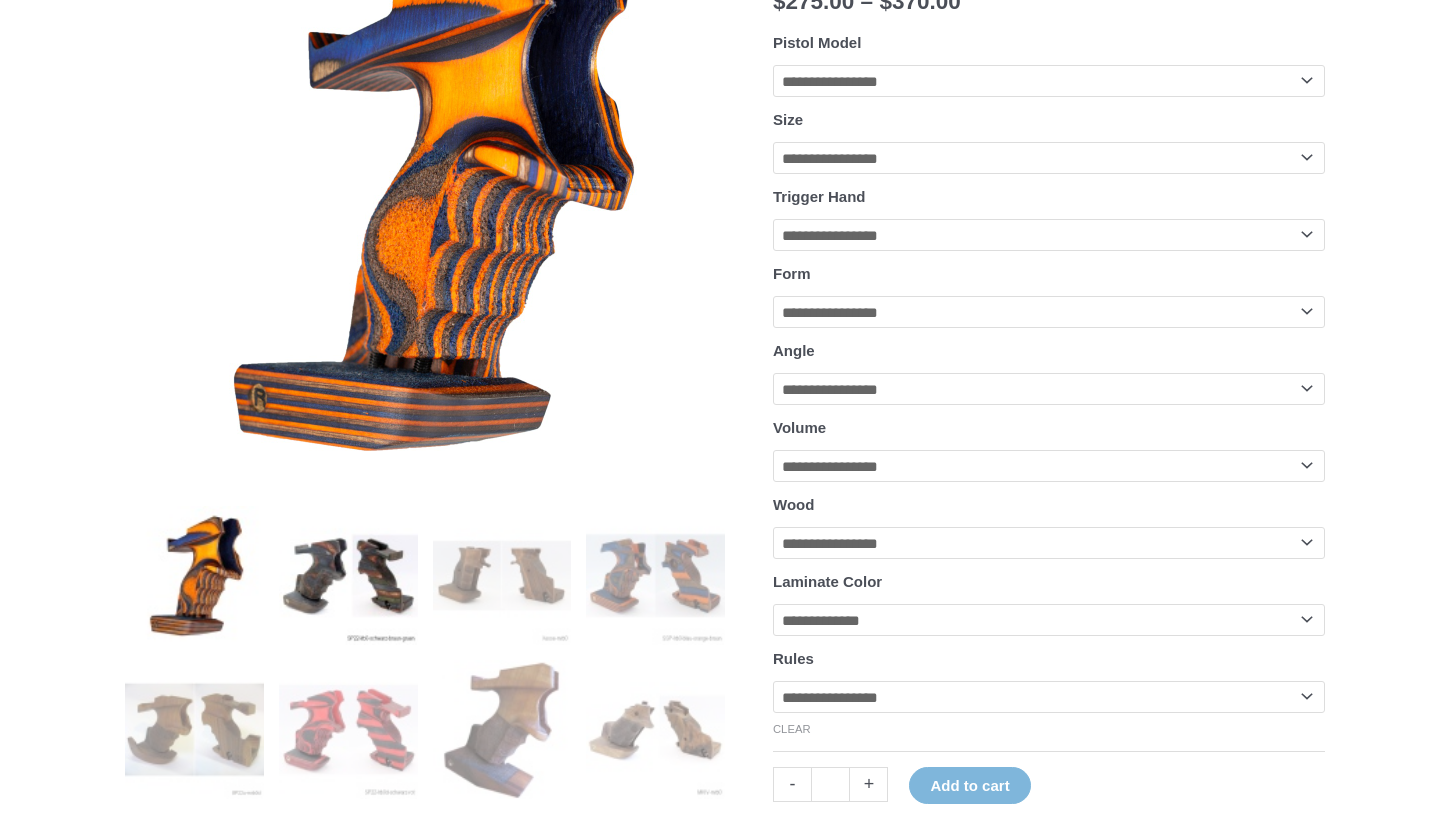 click at bounding box center [348, 575] 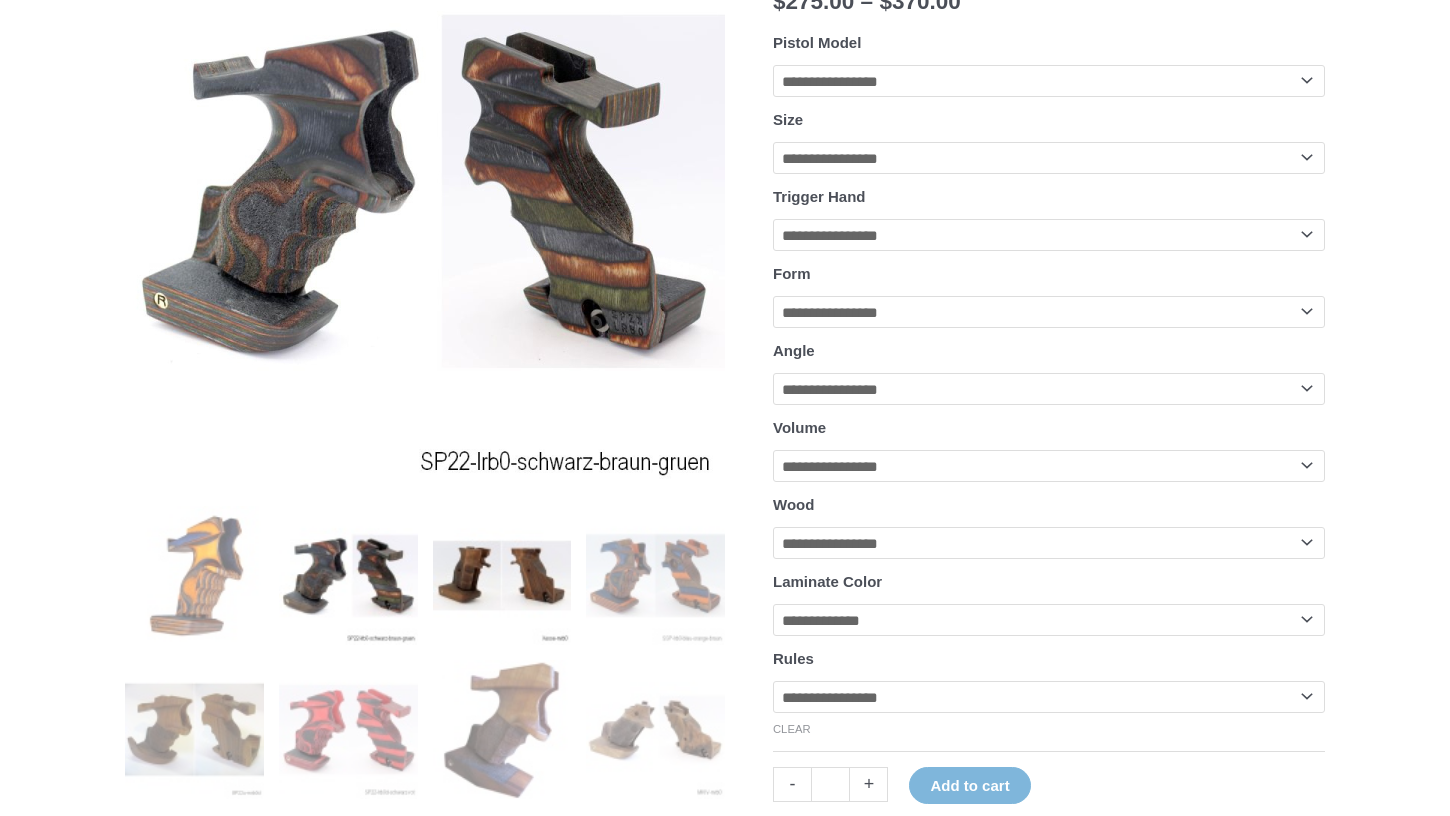 click at bounding box center (502, 575) 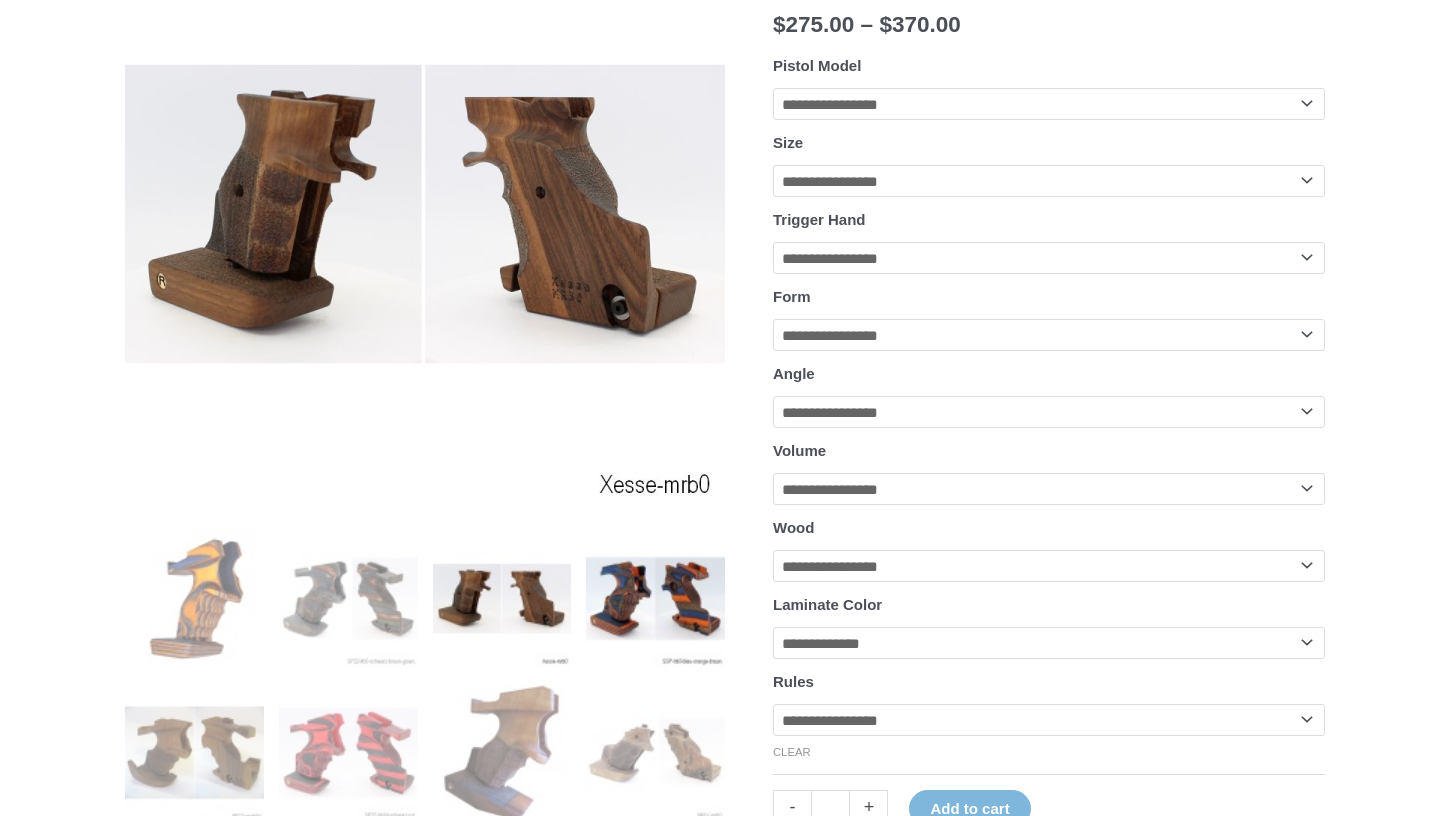 scroll, scrollTop: 361, scrollLeft: 0, axis: vertical 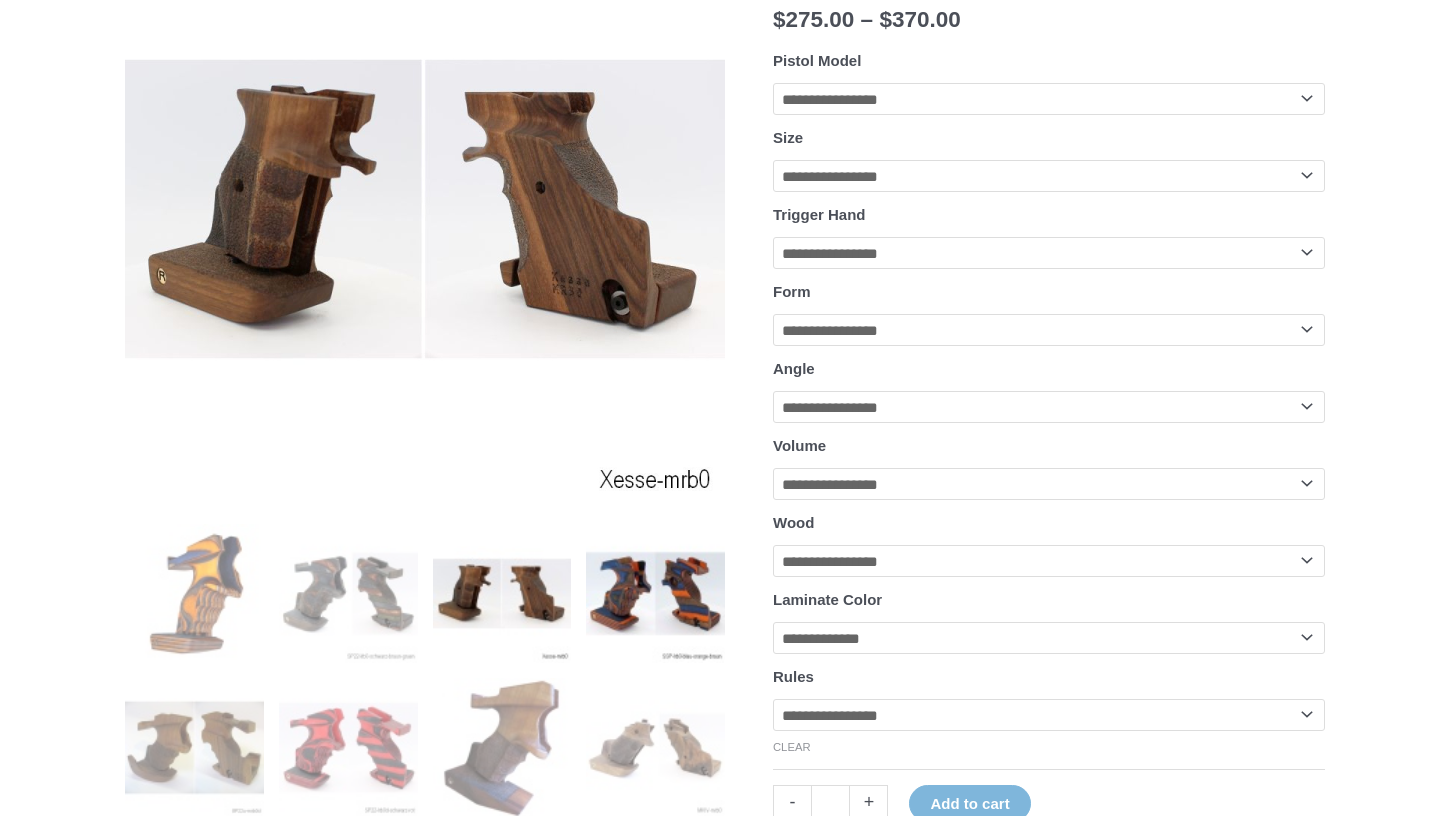 click at bounding box center [655, 593] 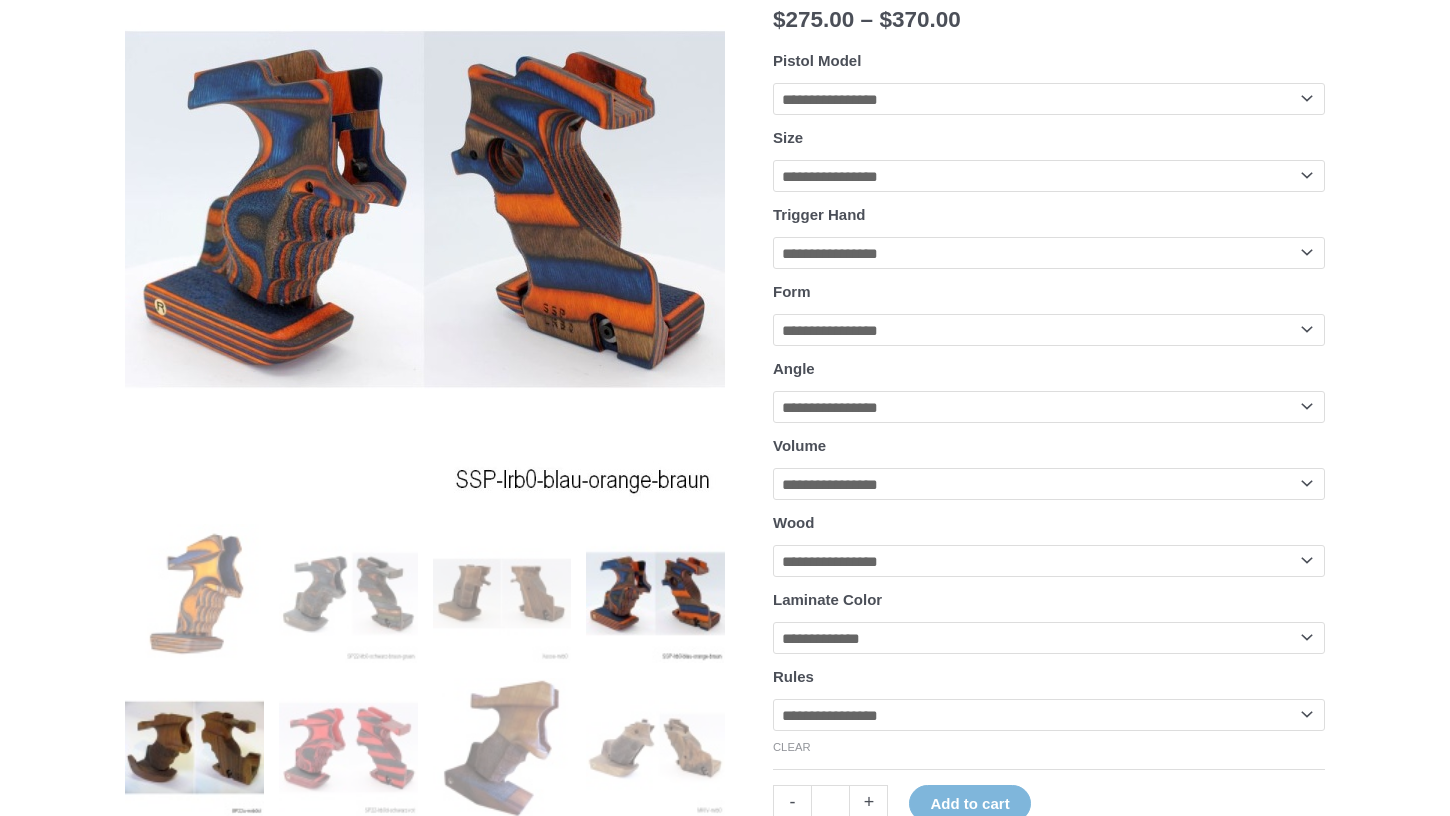 click at bounding box center (194, 747) 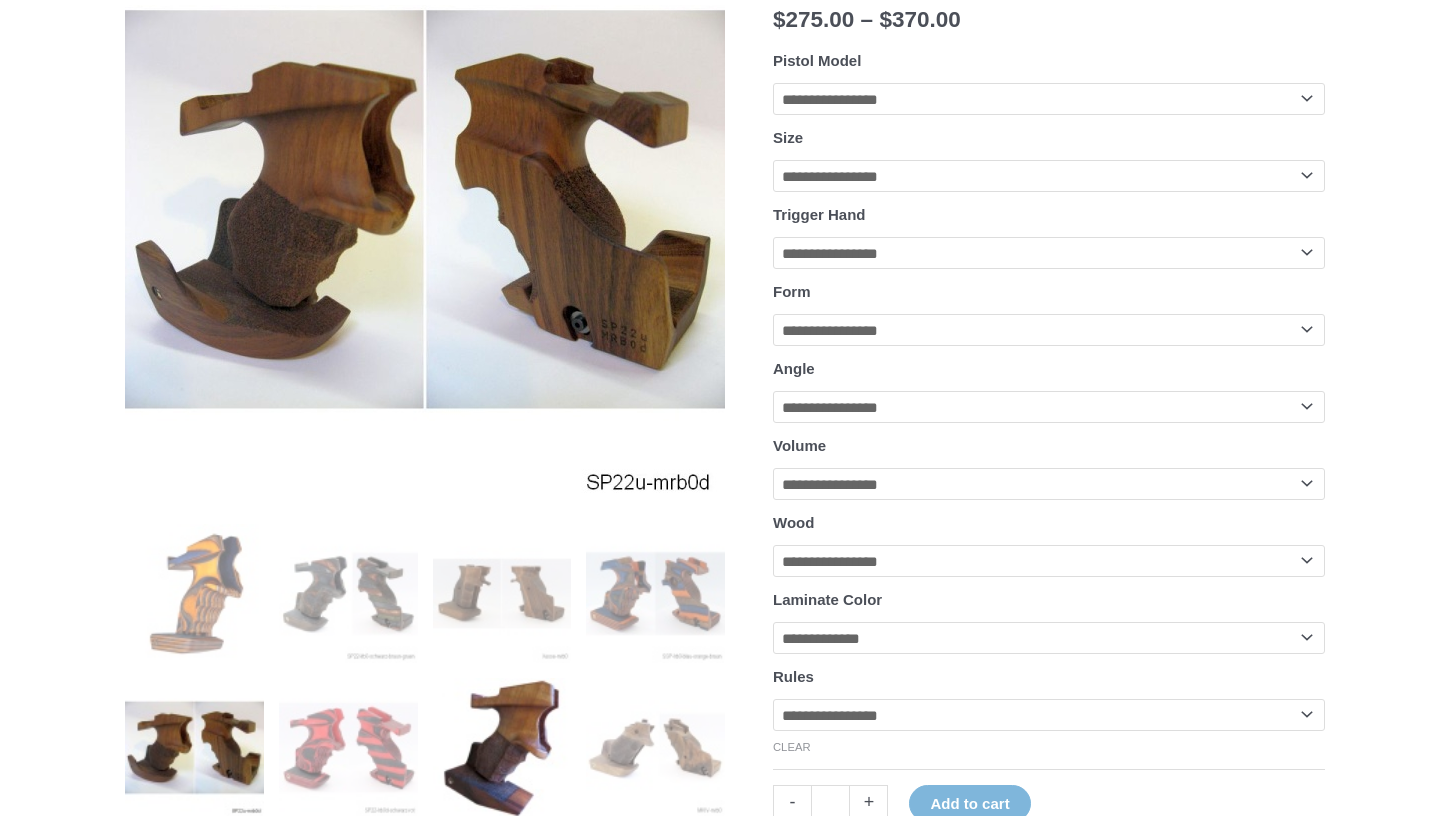 click at bounding box center [502, 747] 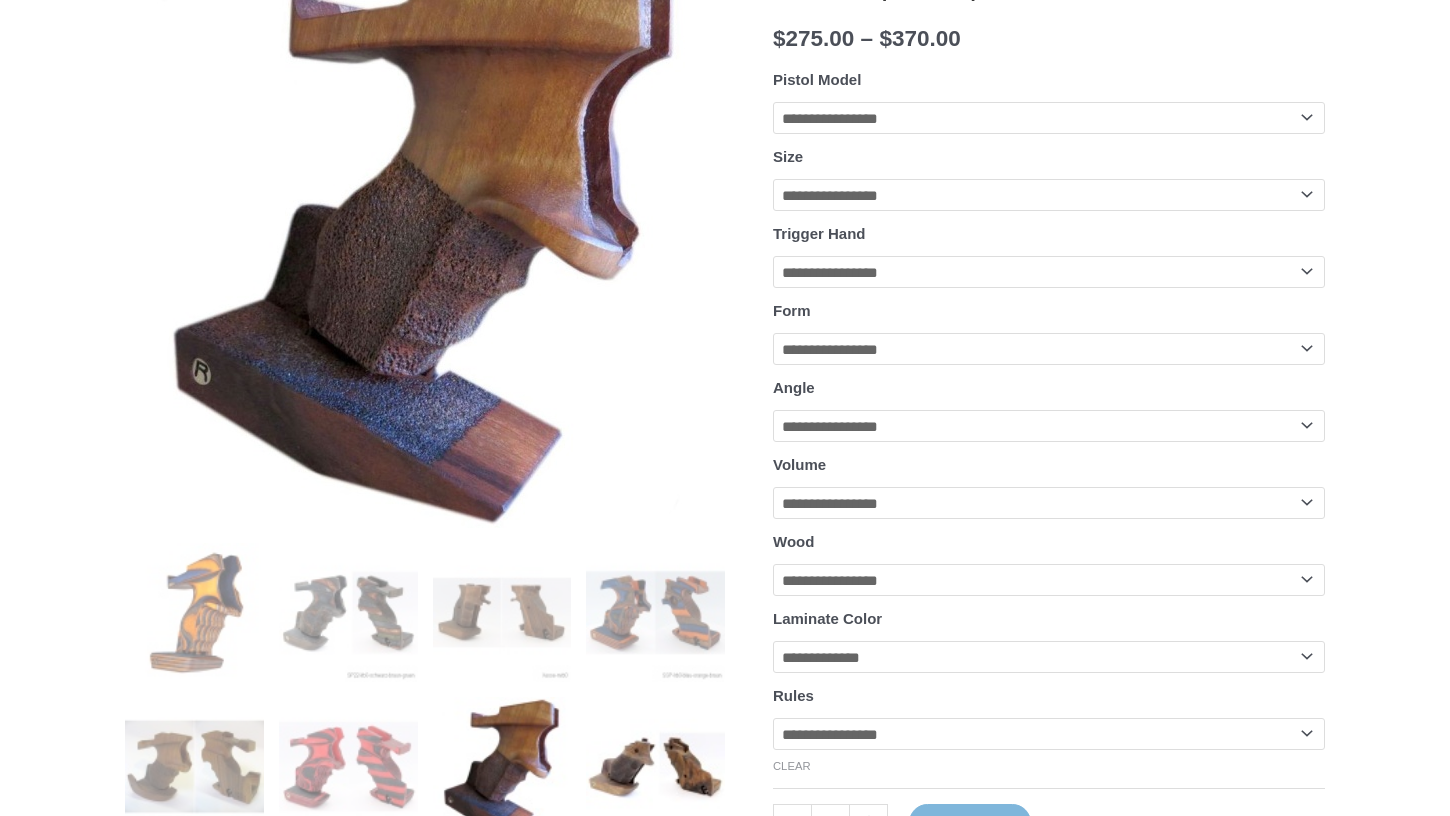 scroll, scrollTop: 347, scrollLeft: 0, axis: vertical 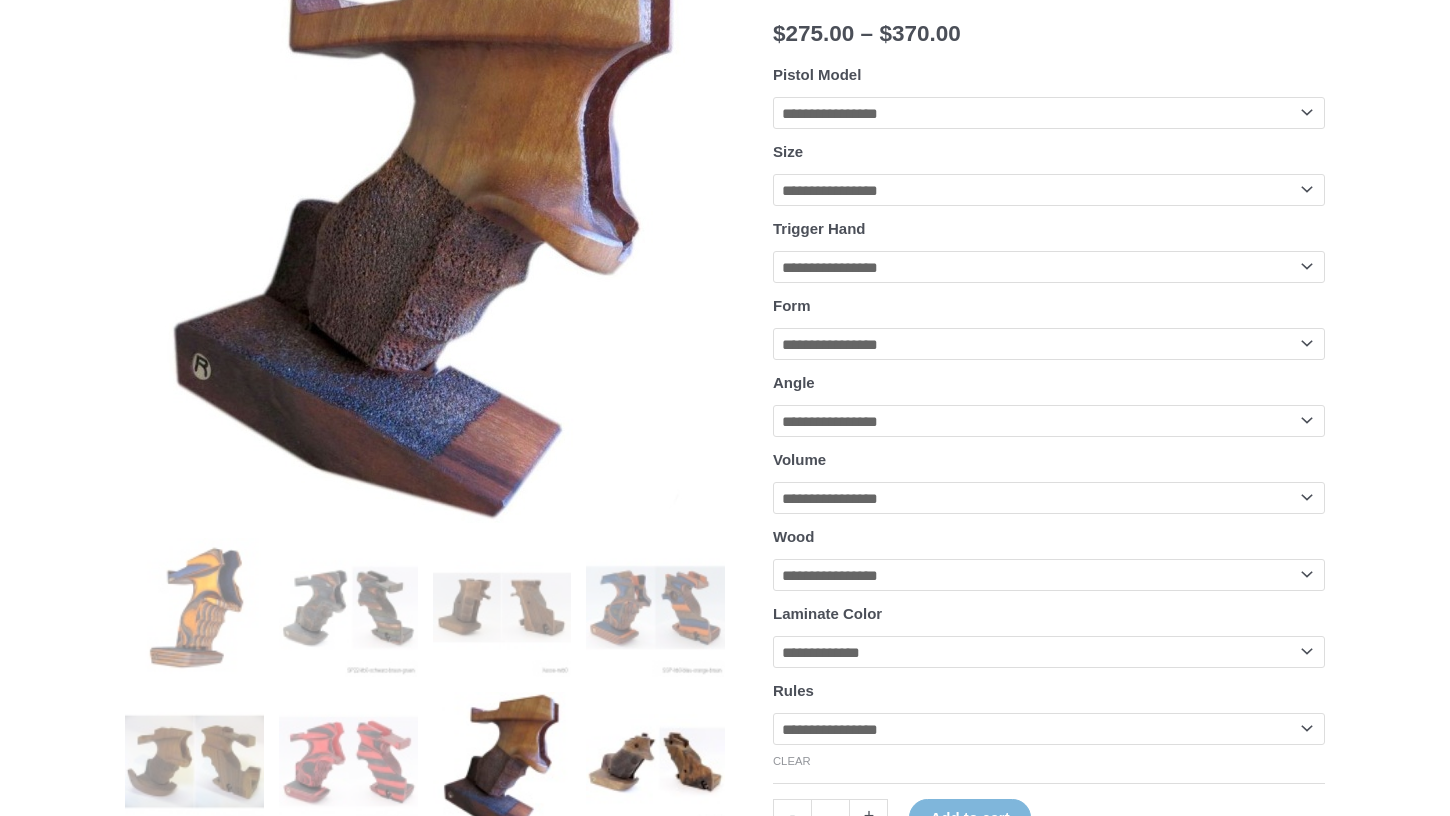 click at bounding box center [655, 761] 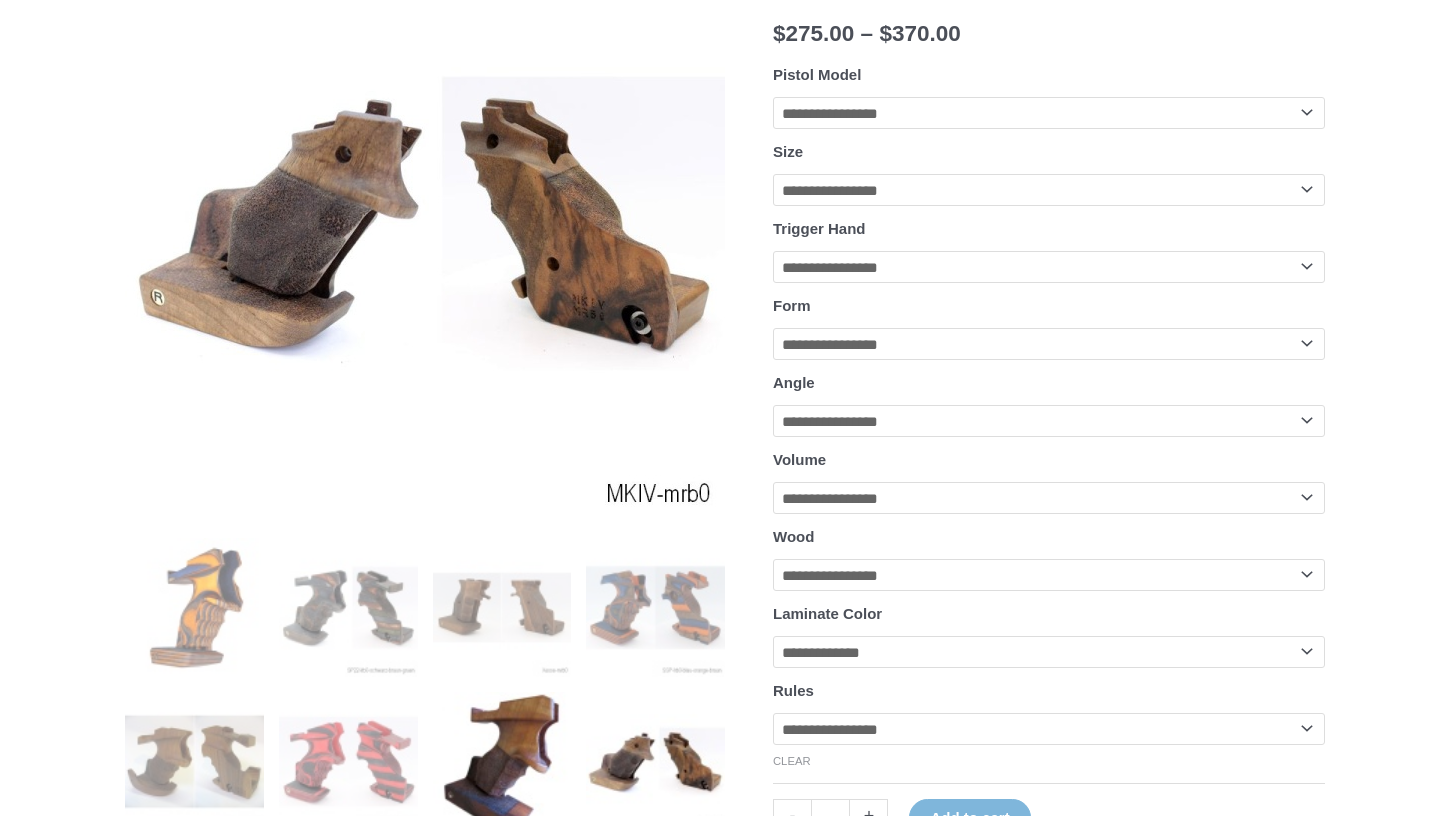 click at bounding box center [502, 761] 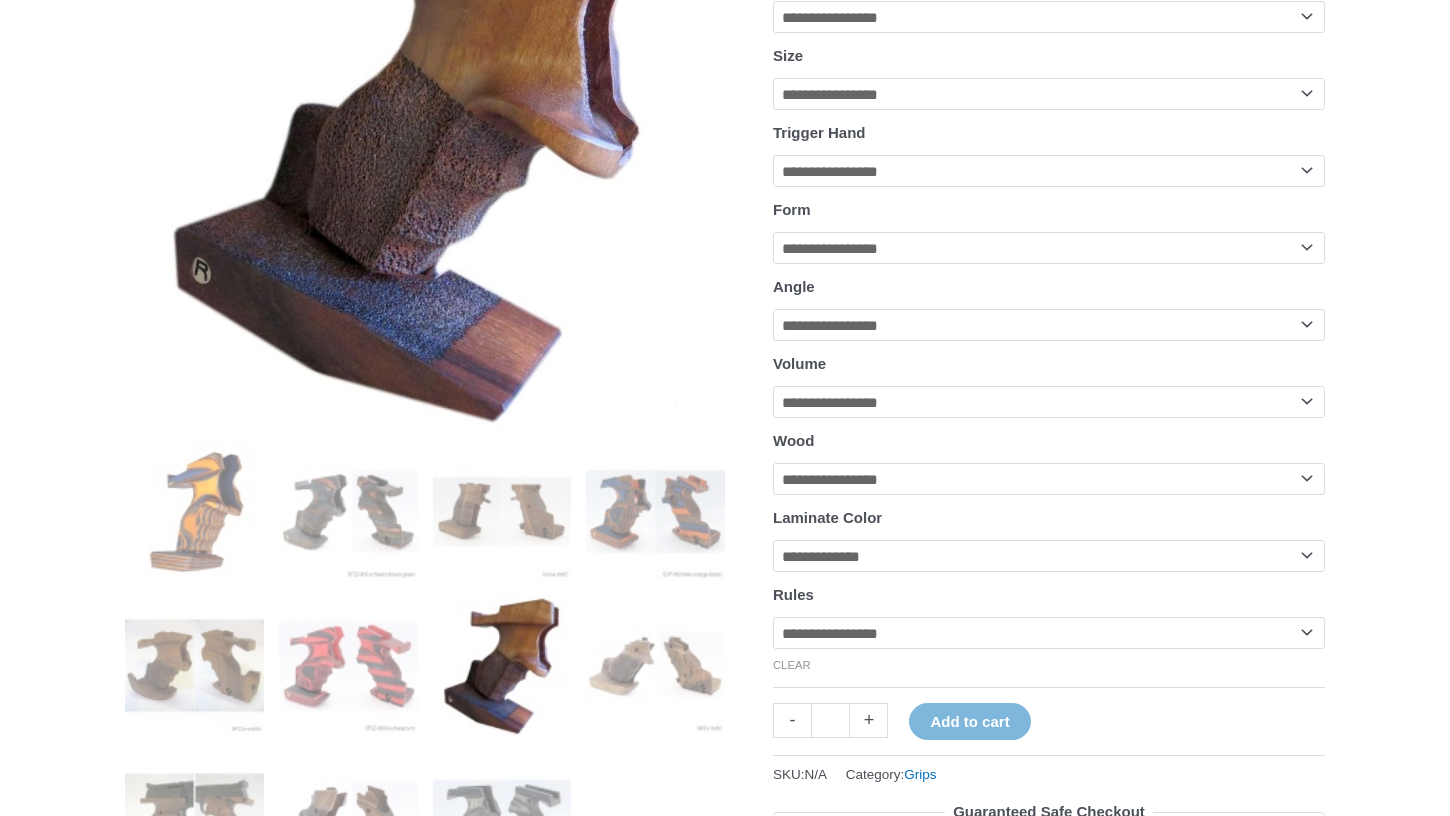 scroll, scrollTop: 448, scrollLeft: 0, axis: vertical 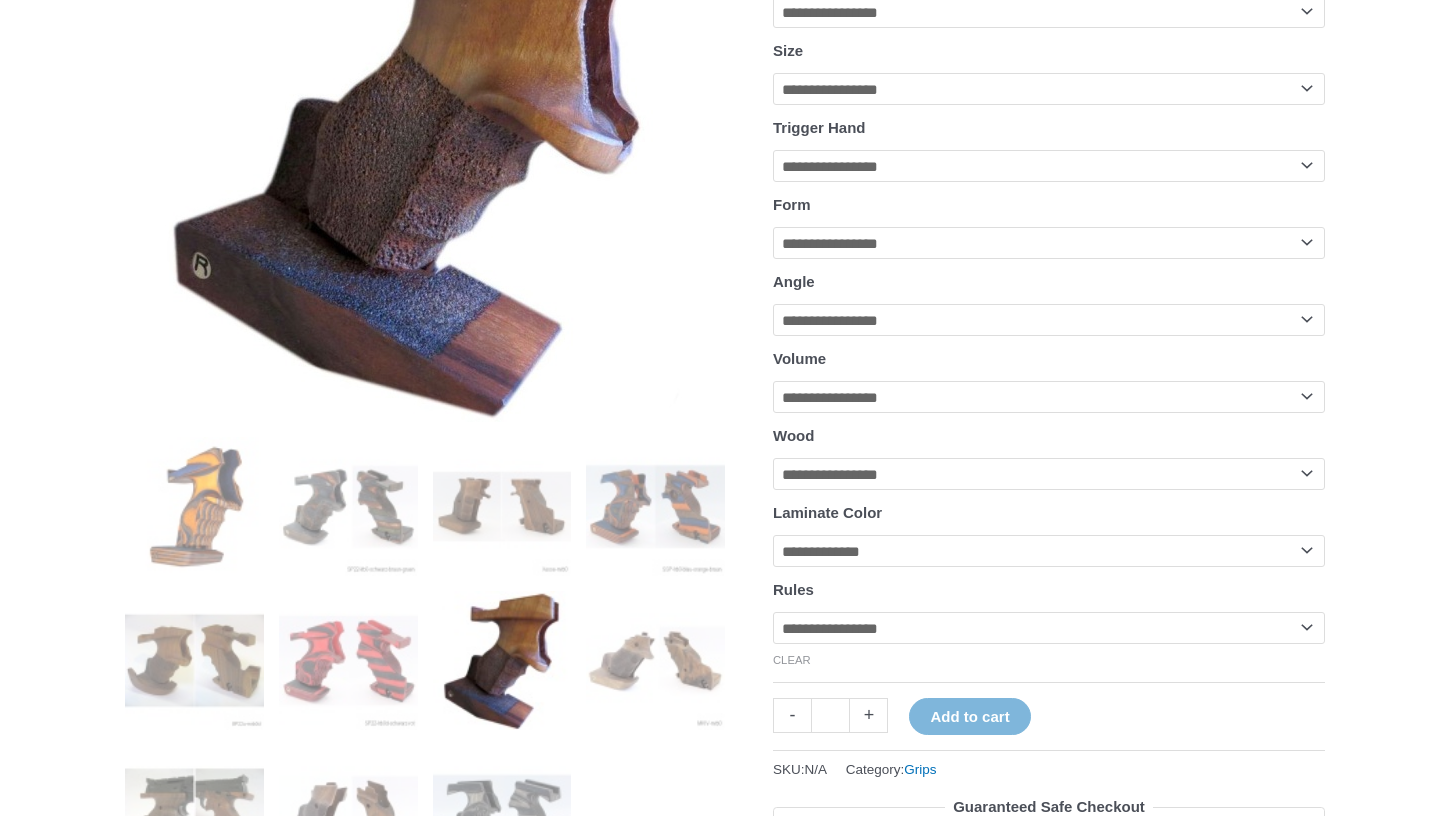 select on "**********" 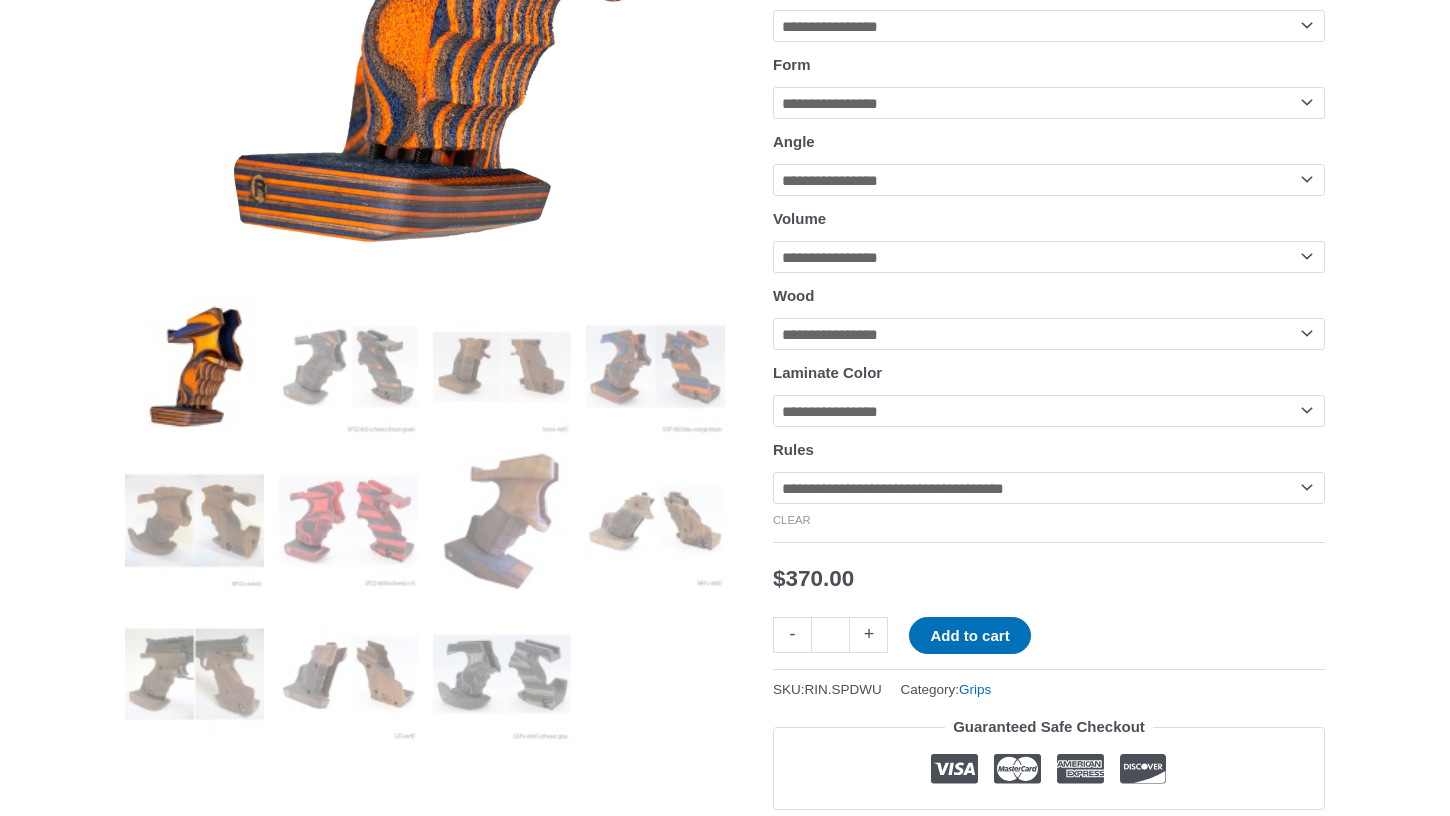 scroll, scrollTop: 591, scrollLeft: 0, axis: vertical 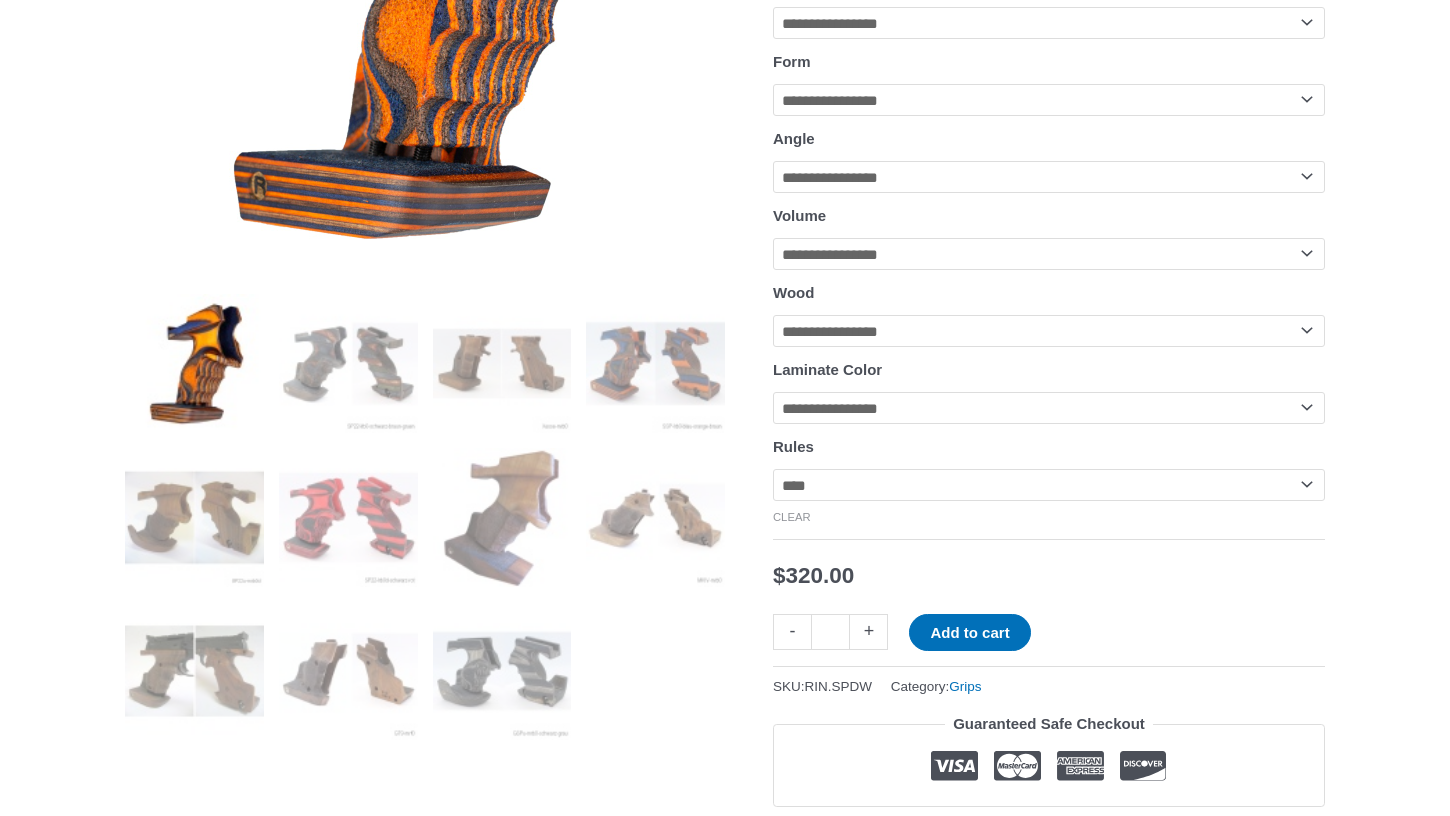 select on "**********" 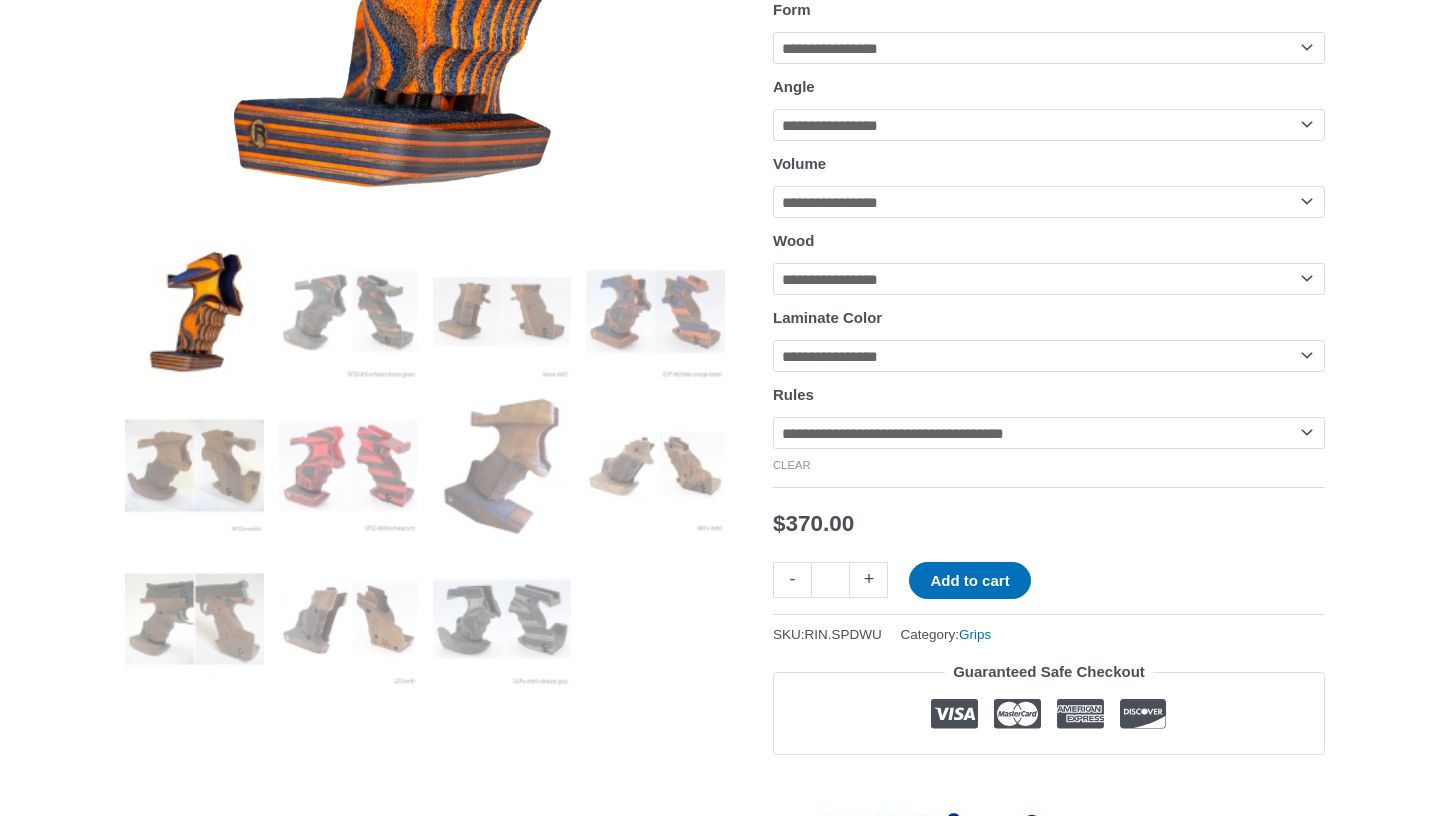 scroll, scrollTop: 713, scrollLeft: 0, axis: vertical 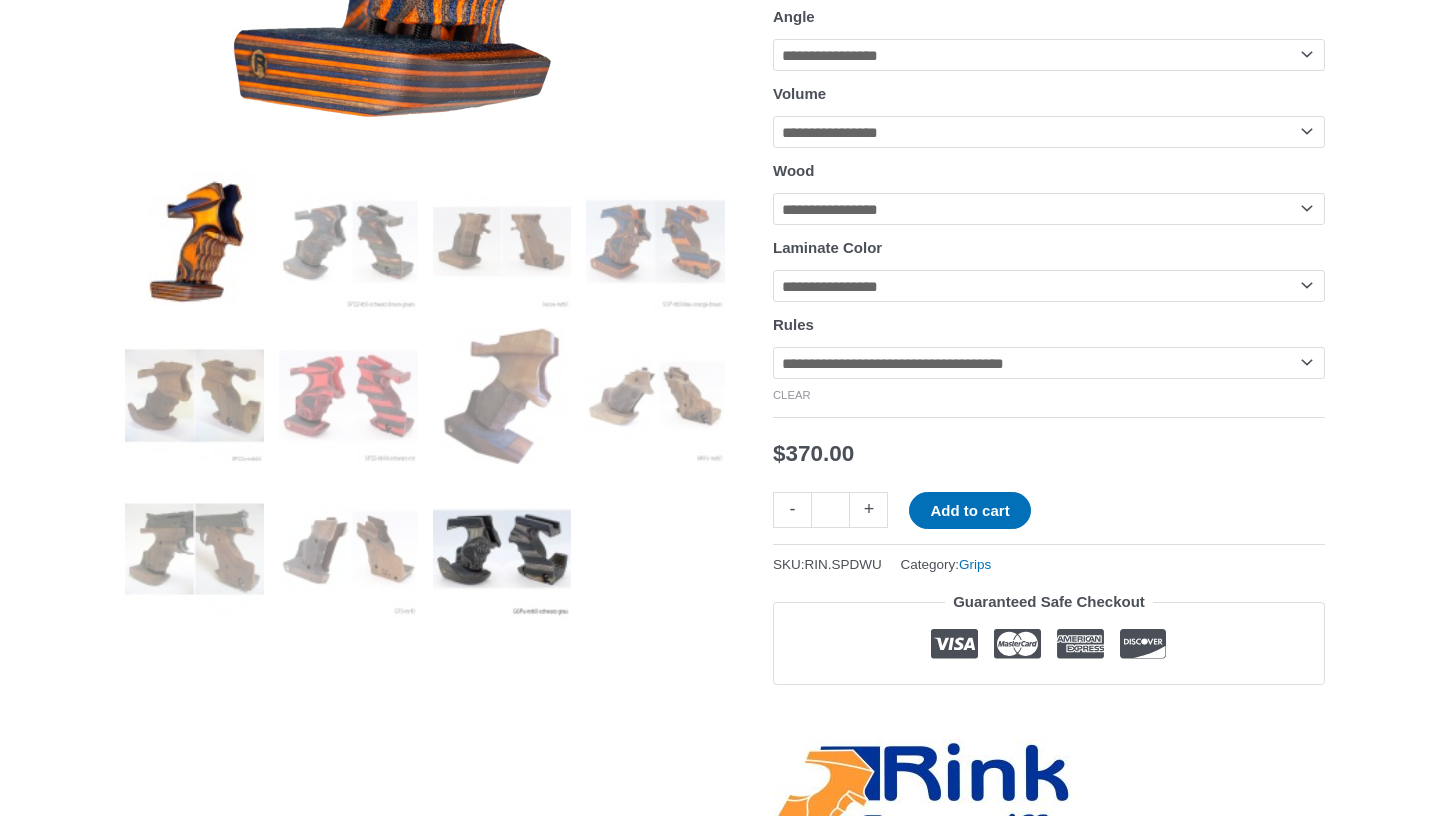 click at bounding box center [502, 549] 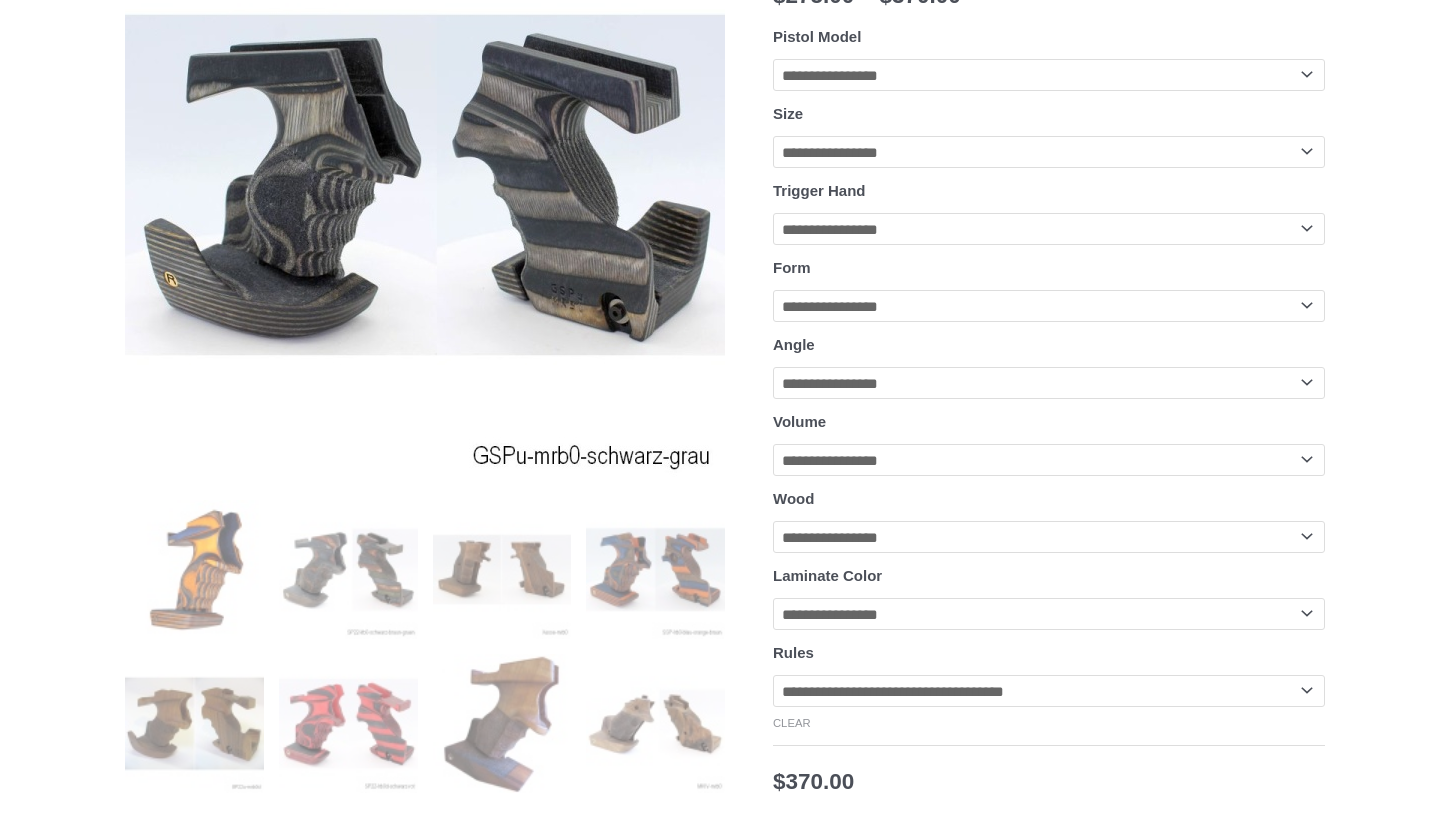 scroll, scrollTop: 338, scrollLeft: 0, axis: vertical 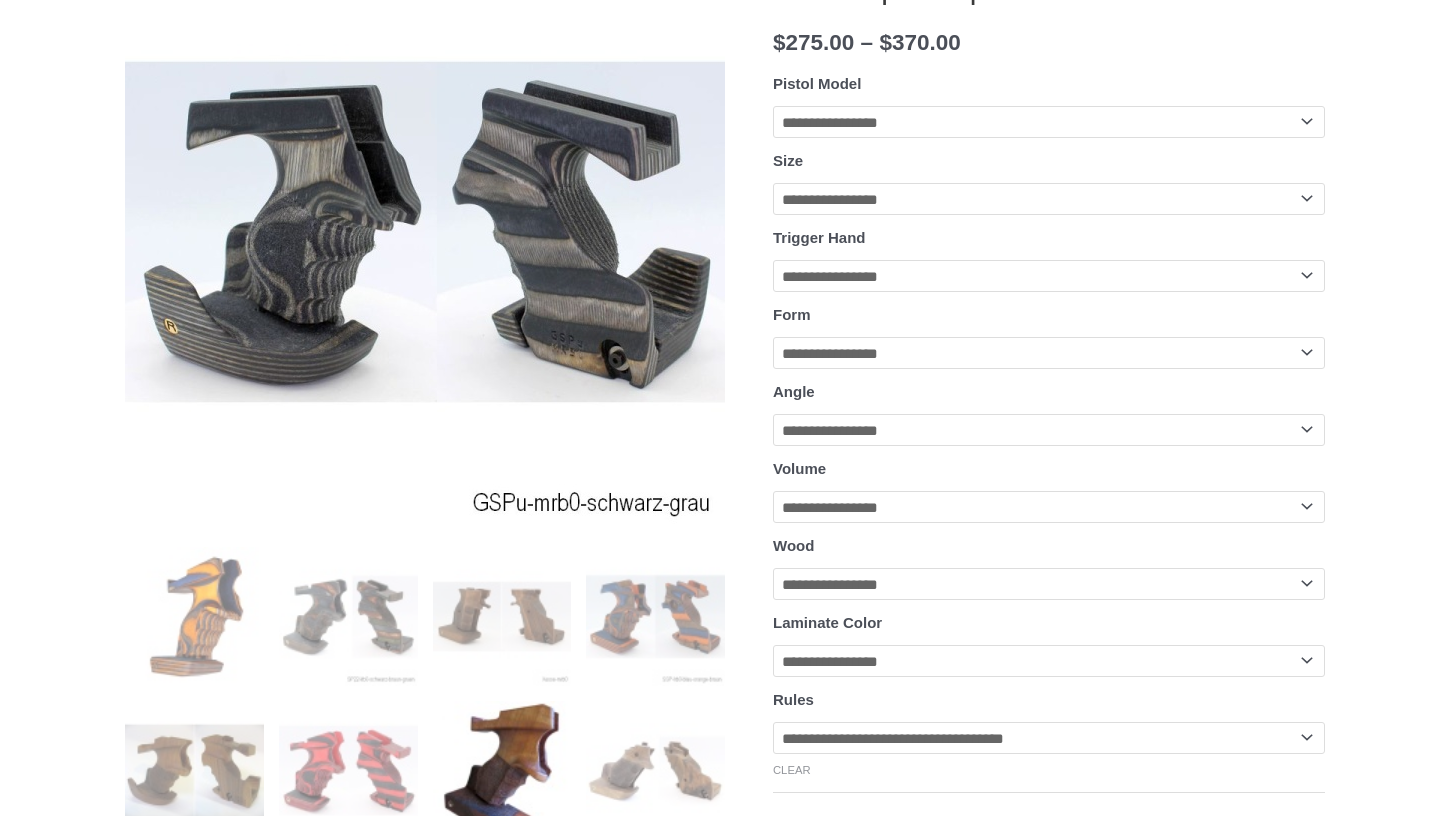 click at bounding box center (502, 770) 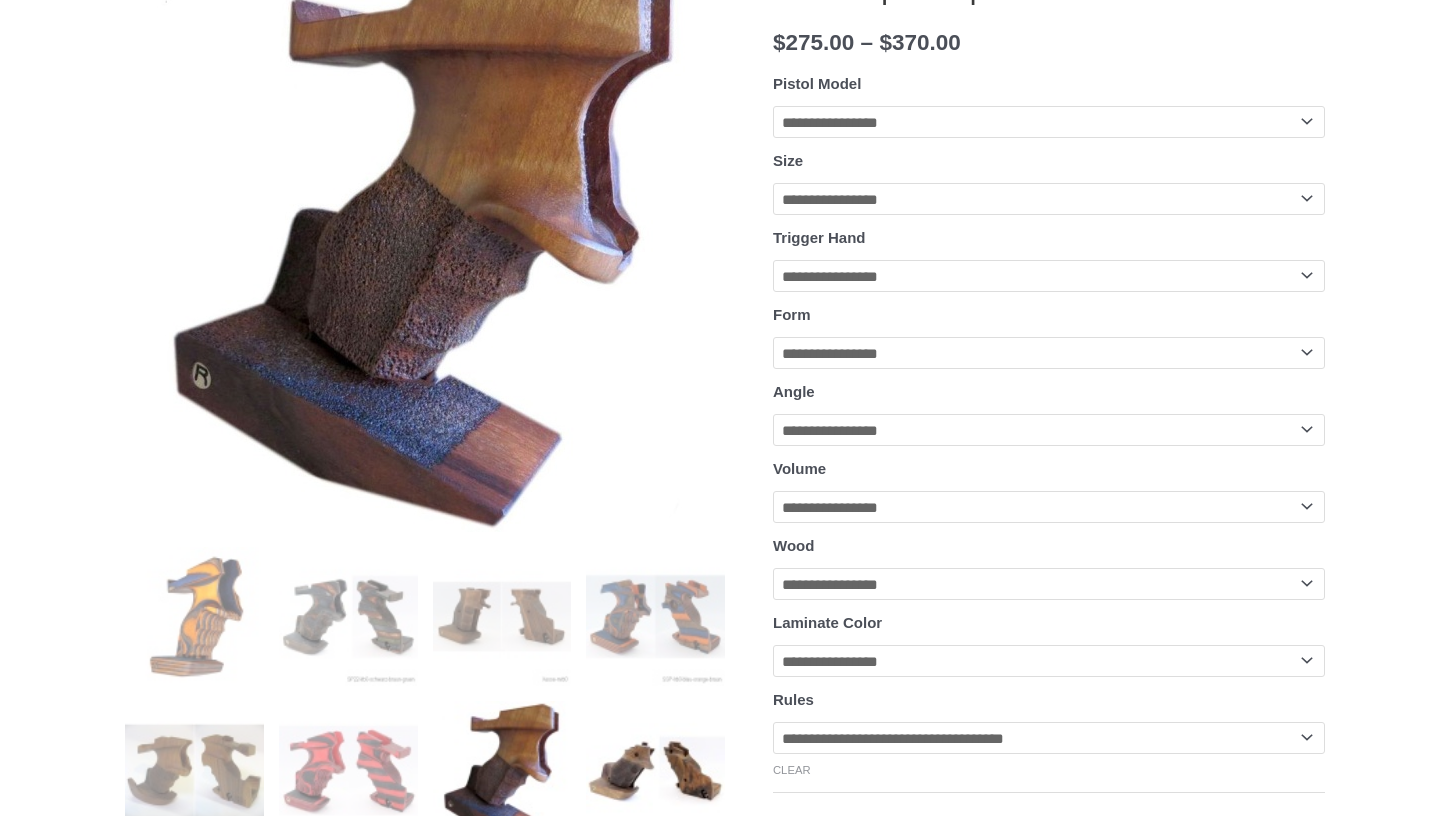 click at bounding box center [655, 770] 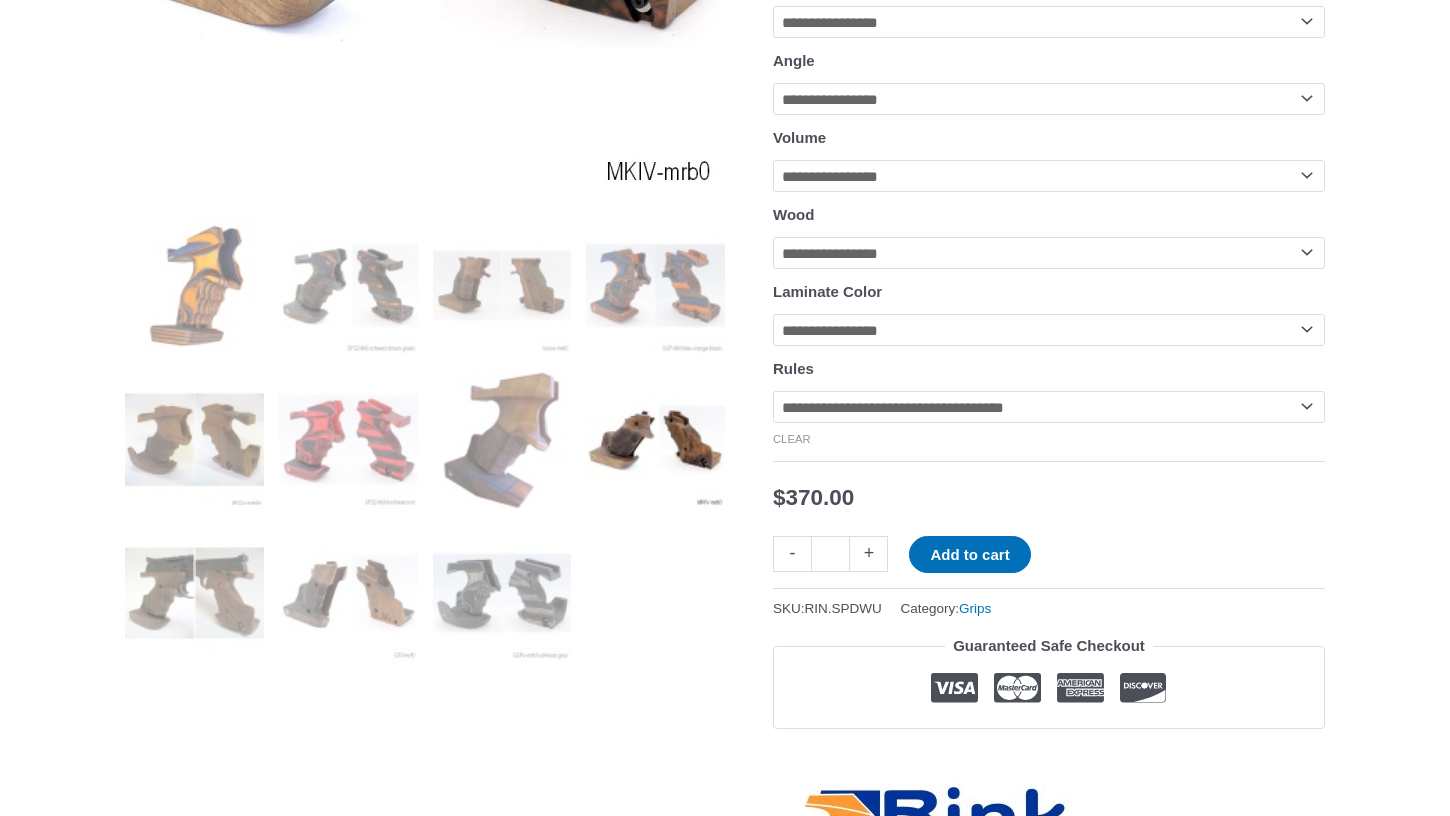 scroll, scrollTop: 702, scrollLeft: 0, axis: vertical 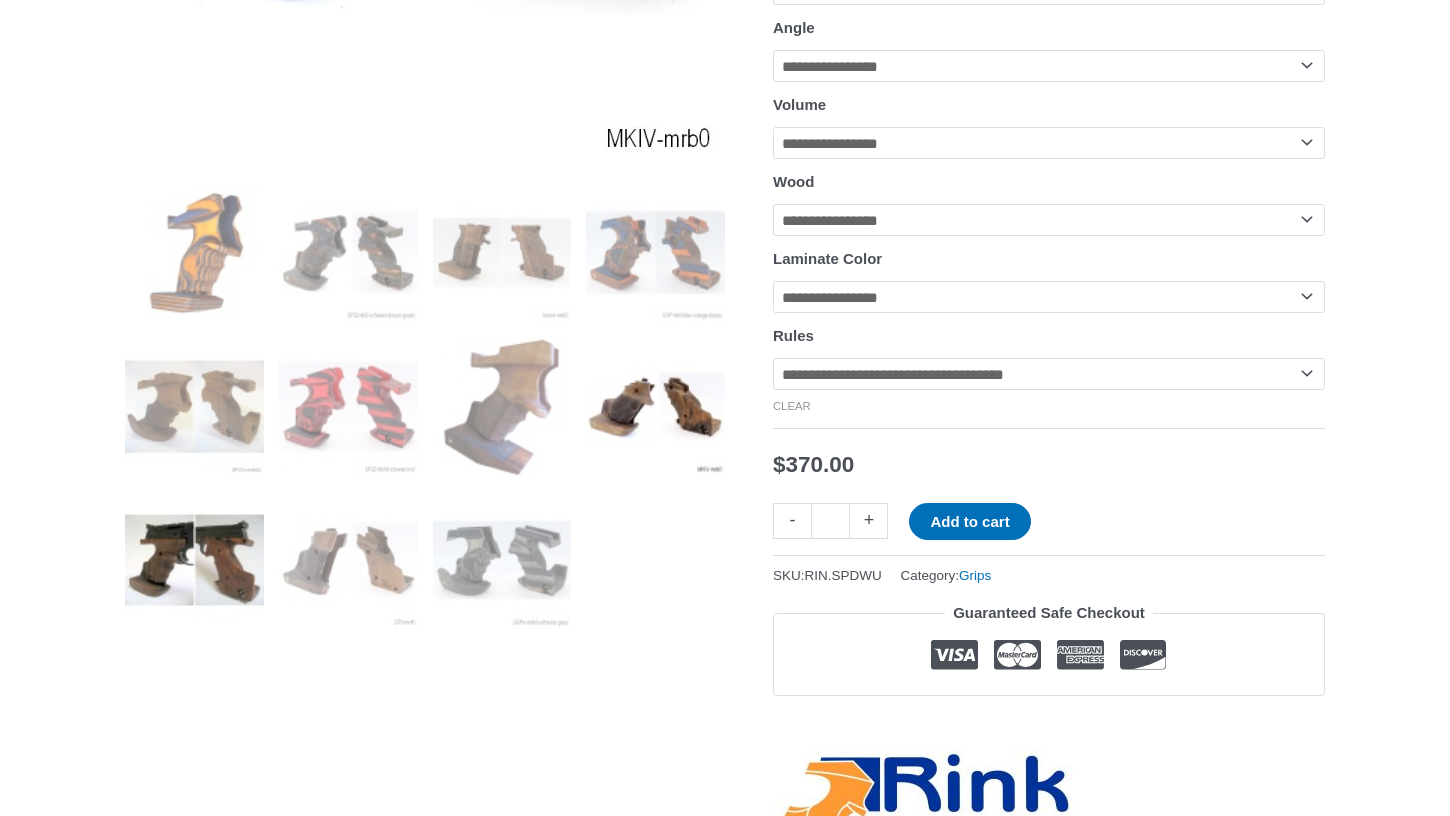 click at bounding box center (194, 560) 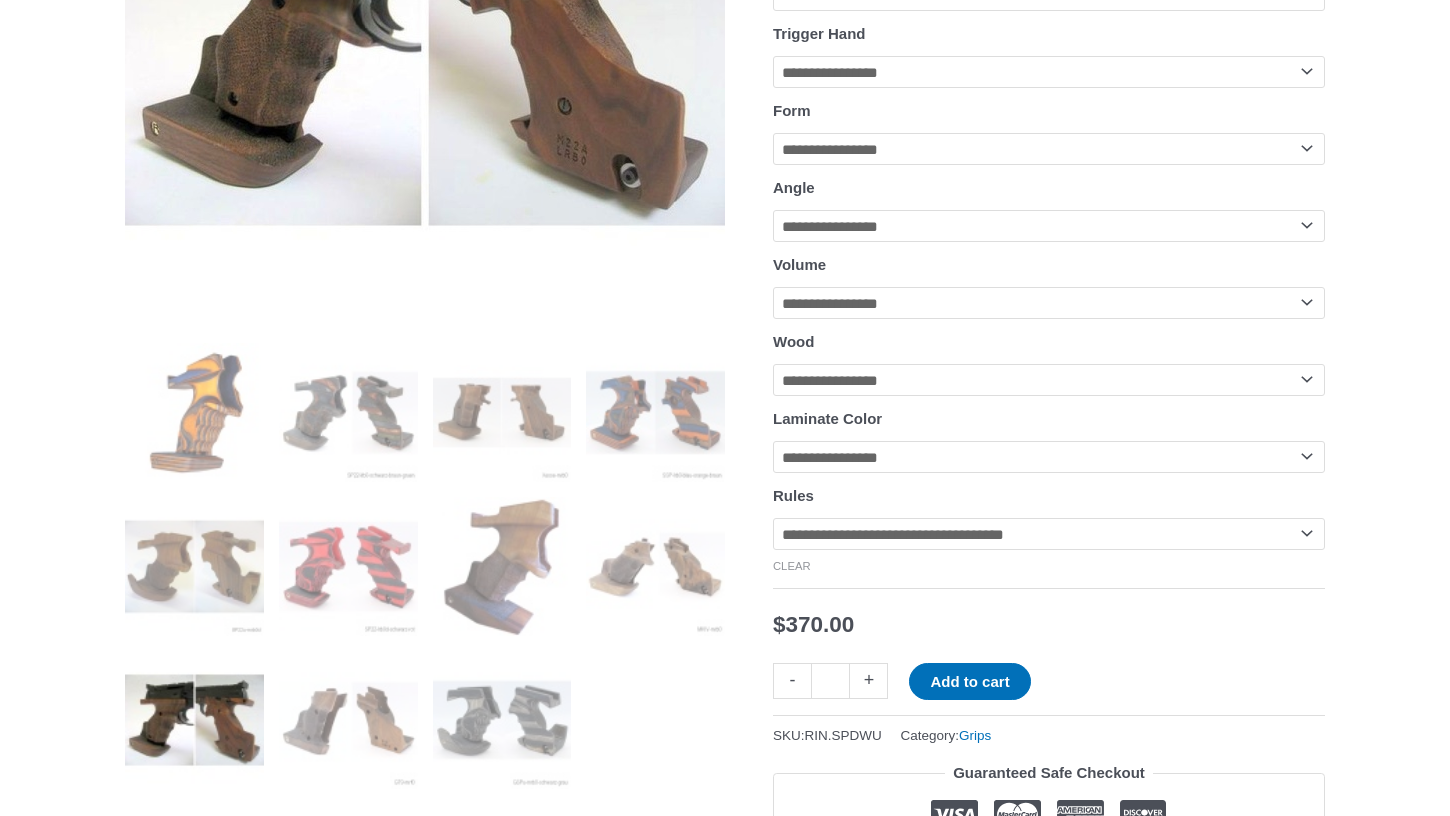 scroll, scrollTop: 555, scrollLeft: 0, axis: vertical 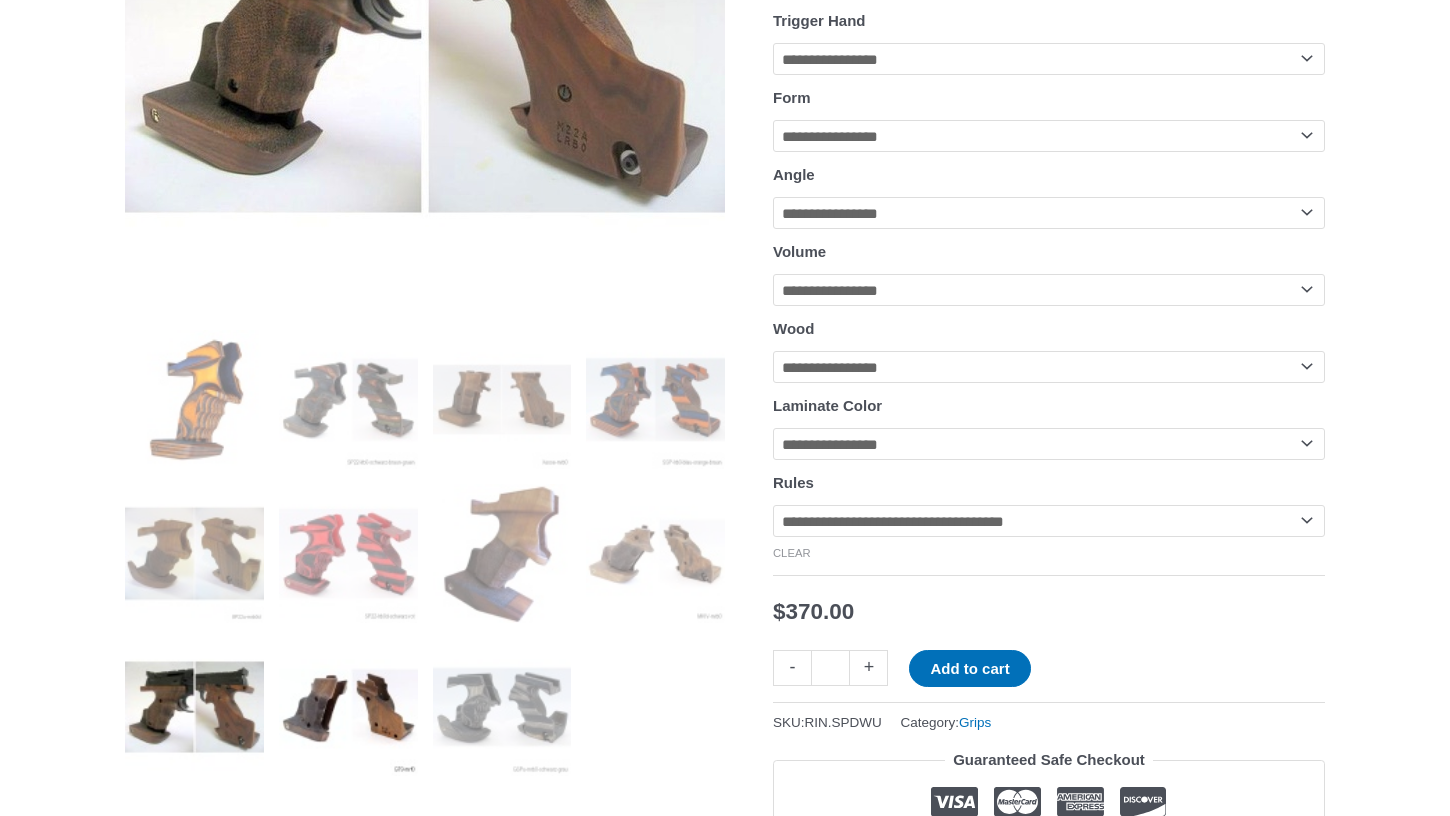 click at bounding box center (348, 707) 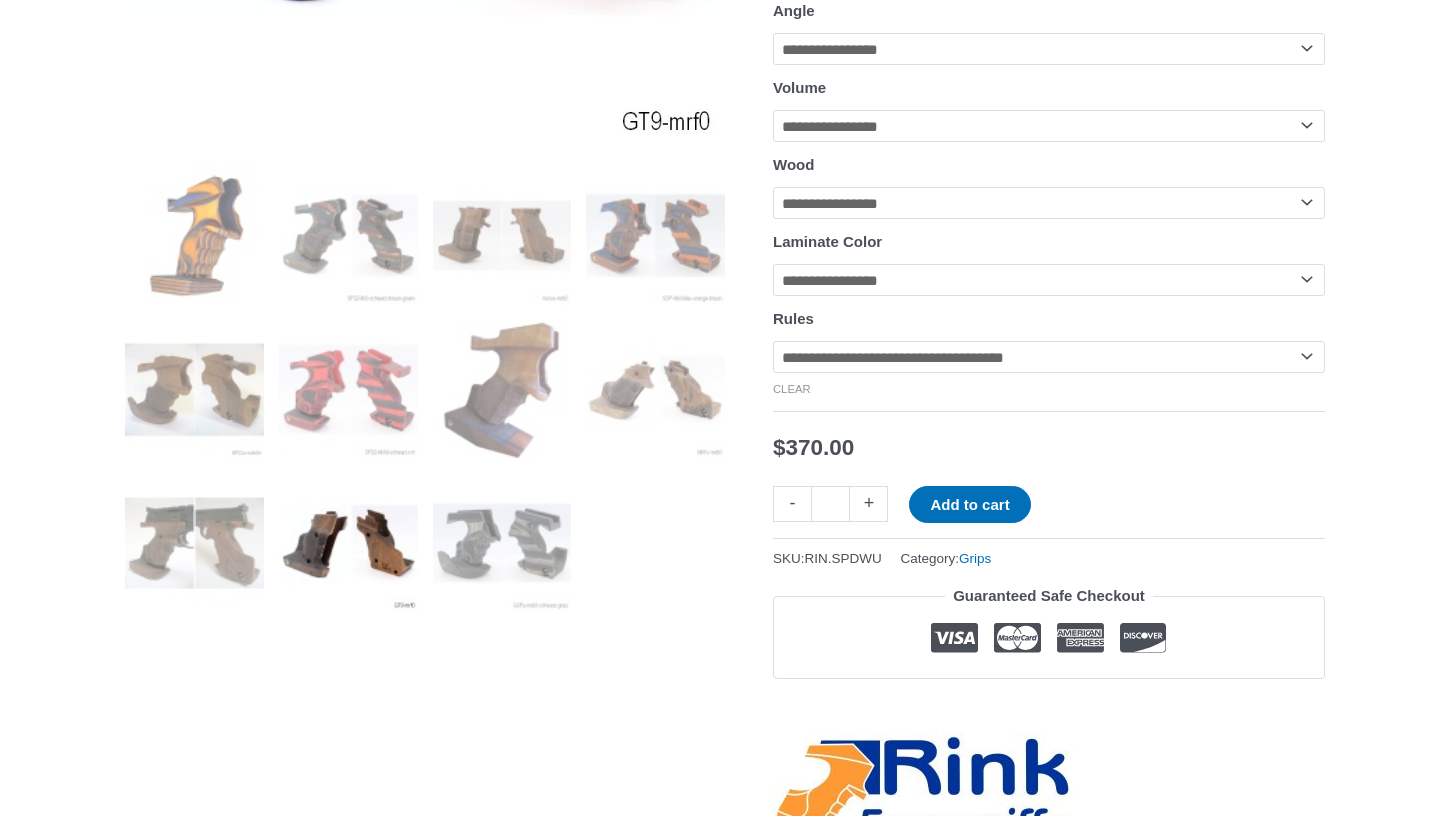 scroll, scrollTop: 720, scrollLeft: 0, axis: vertical 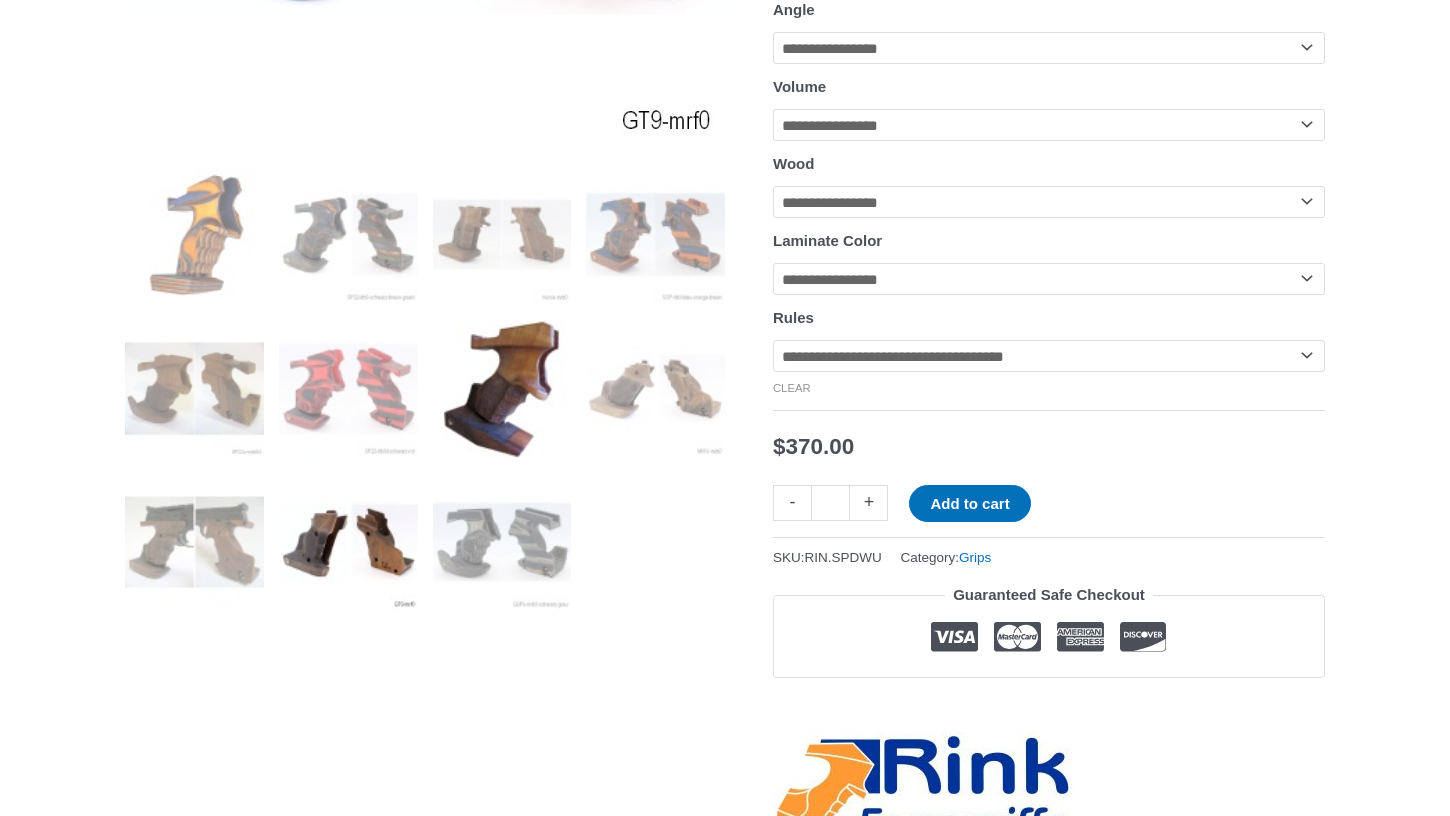 click at bounding box center (502, 388) 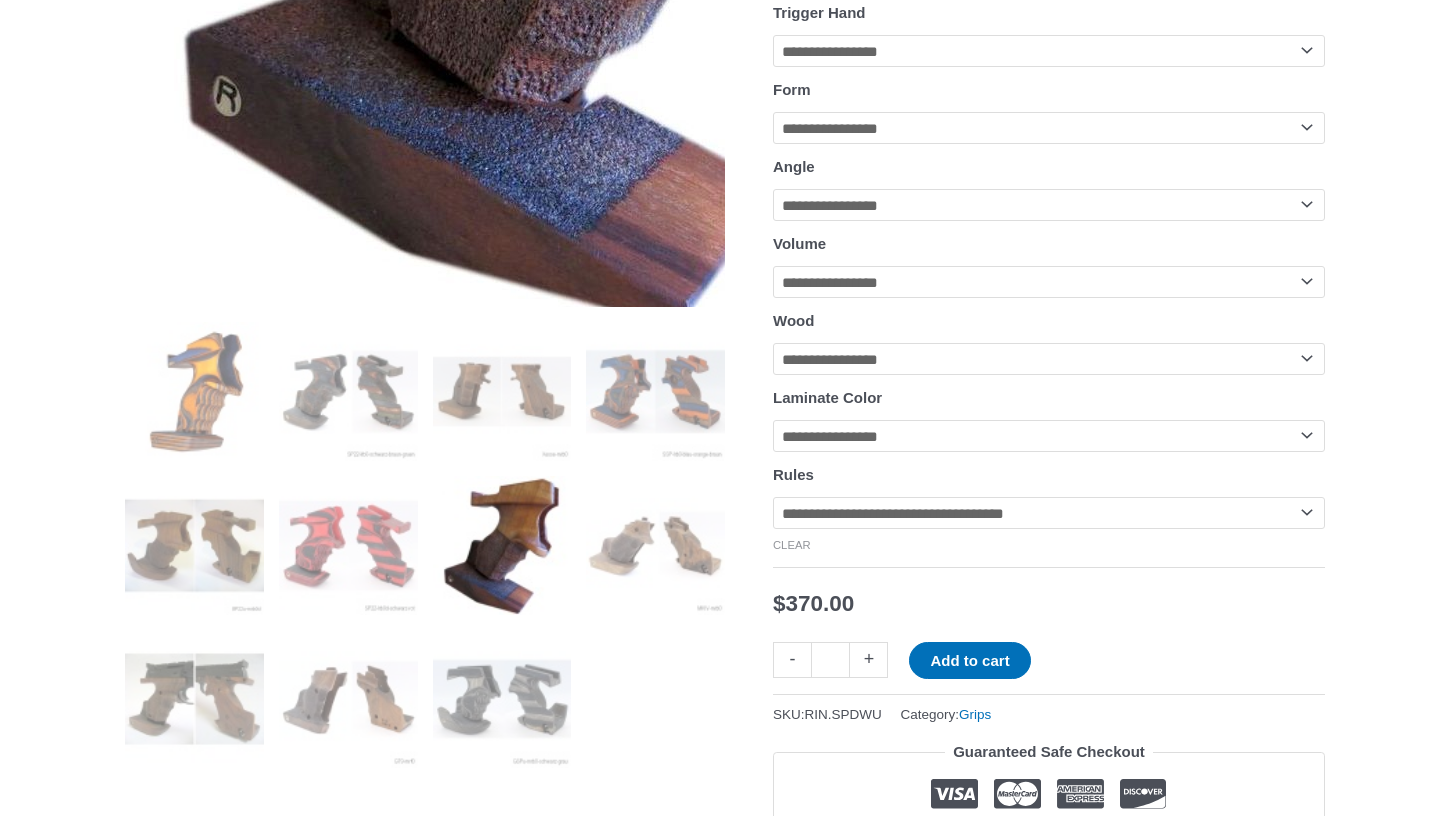 scroll, scrollTop: 580, scrollLeft: 0, axis: vertical 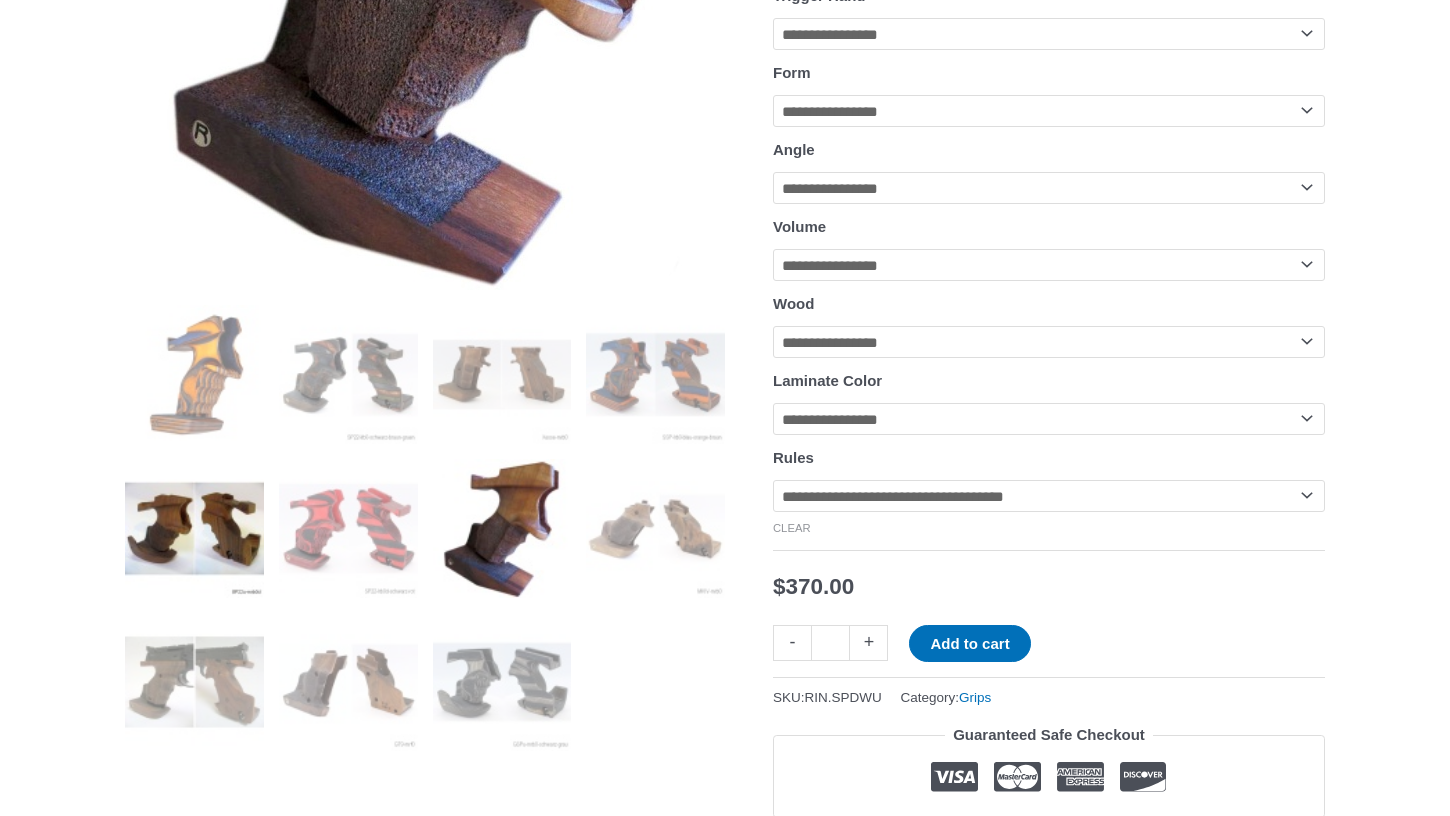 click at bounding box center (194, 528) 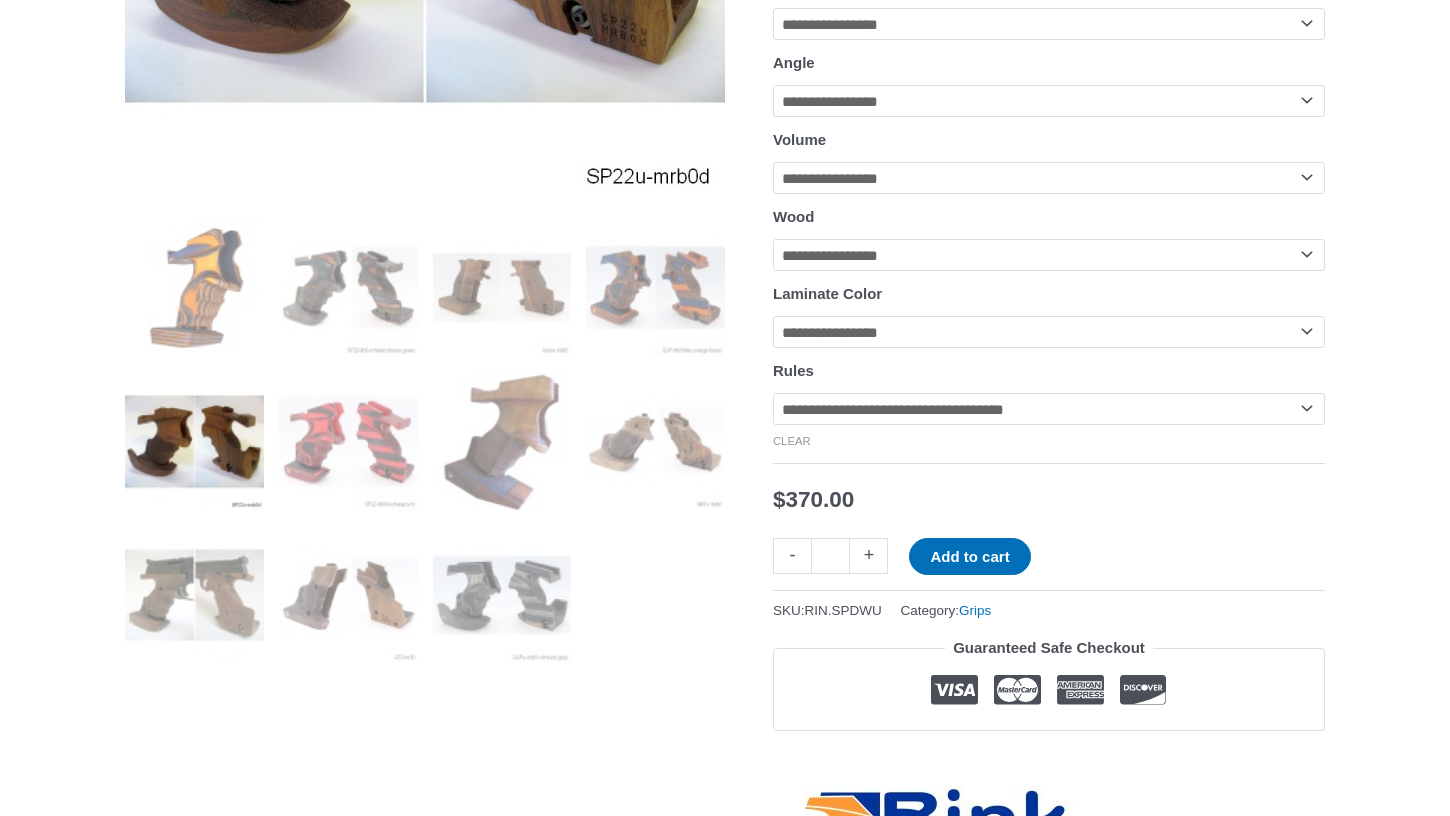 scroll, scrollTop: 668, scrollLeft: 0, axis: vertical 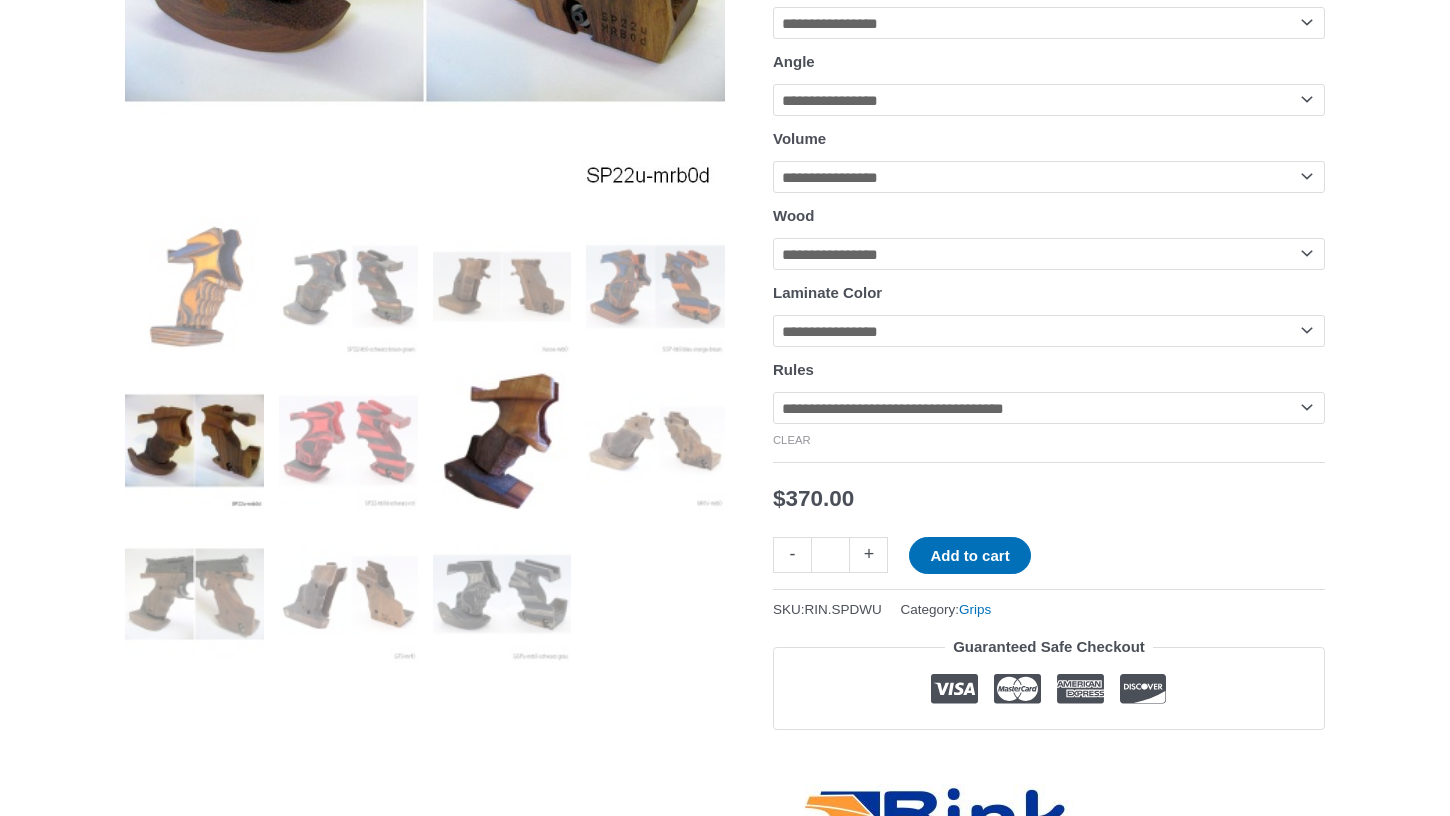 click at bounding box center [502, 440] 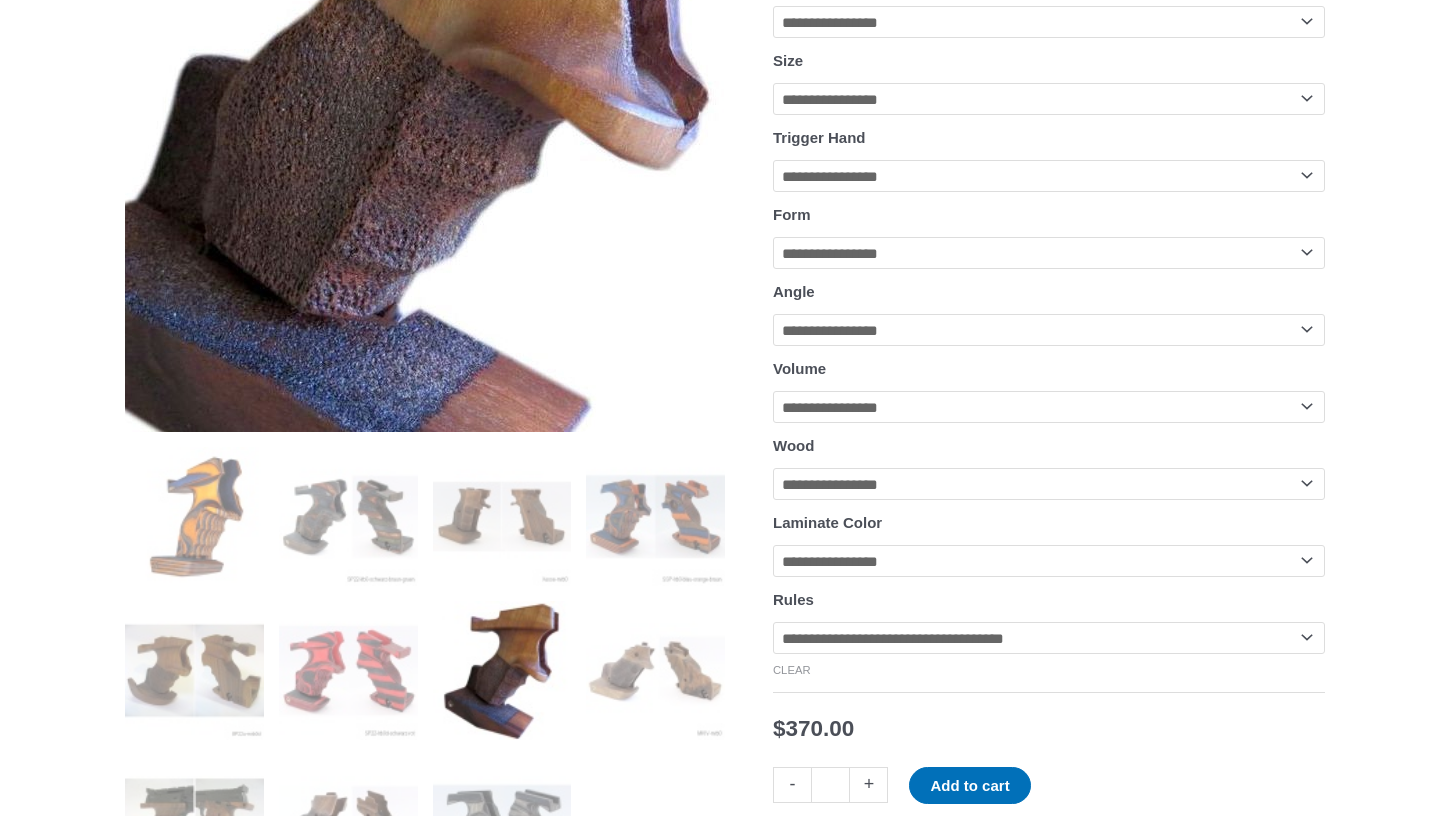 scroll, scrollTop: 441, scrollLeft: 0, axis: vertical 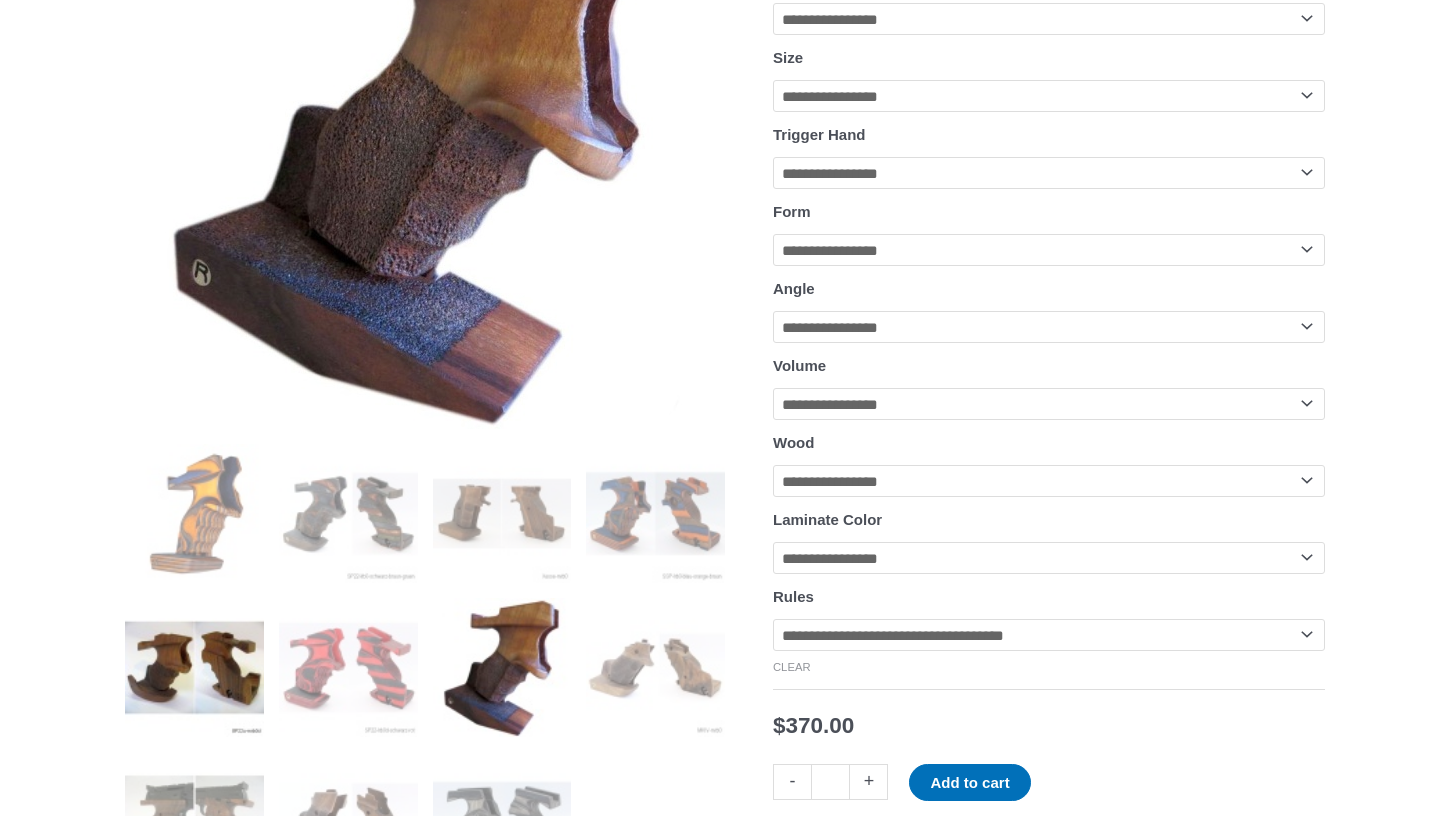click at bounding box center (194, 667) 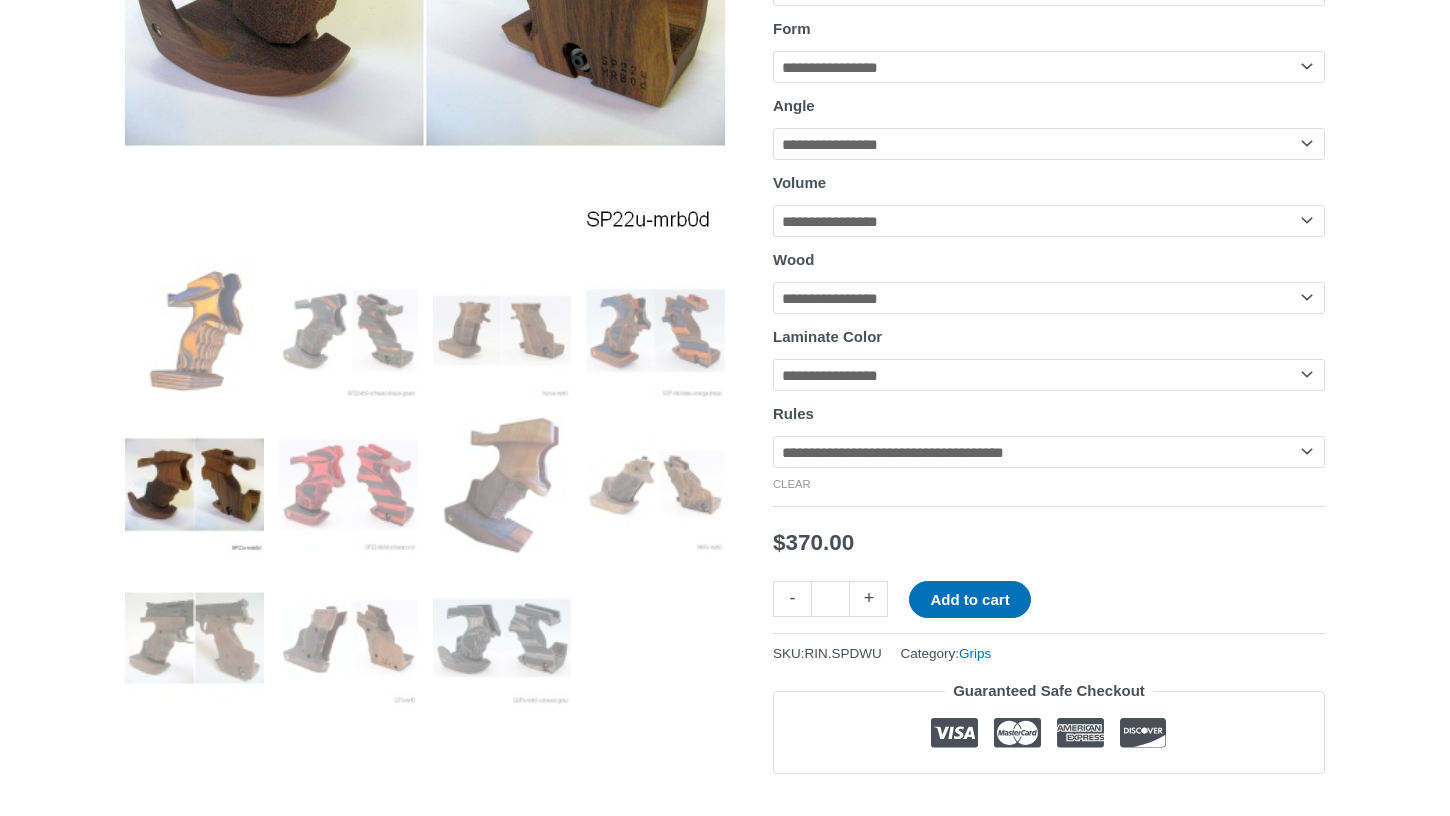 scroll, scrollTop: 634, scrollLeft: 0, axis: vertical 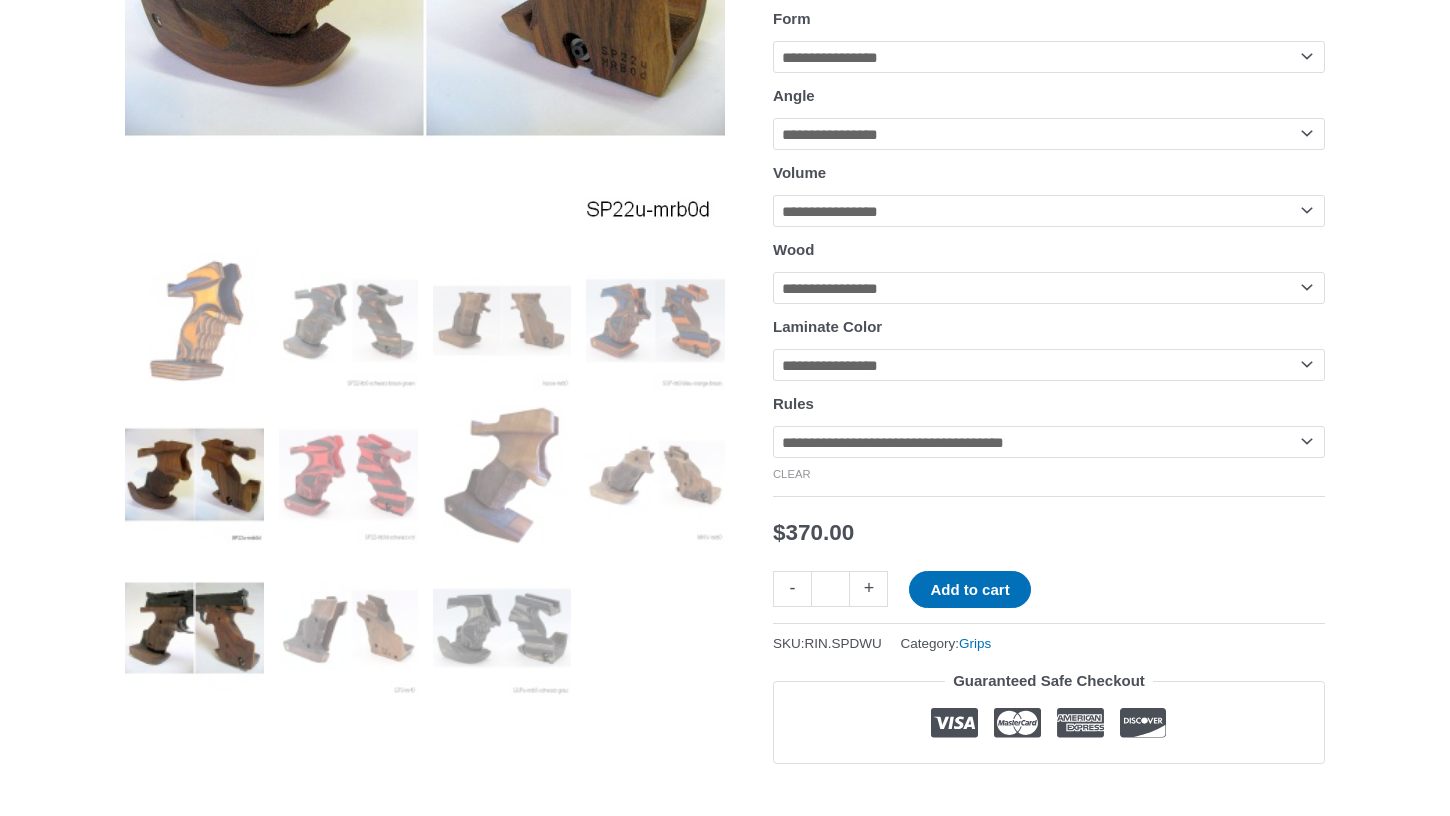 click at bounding box center (194, 628) 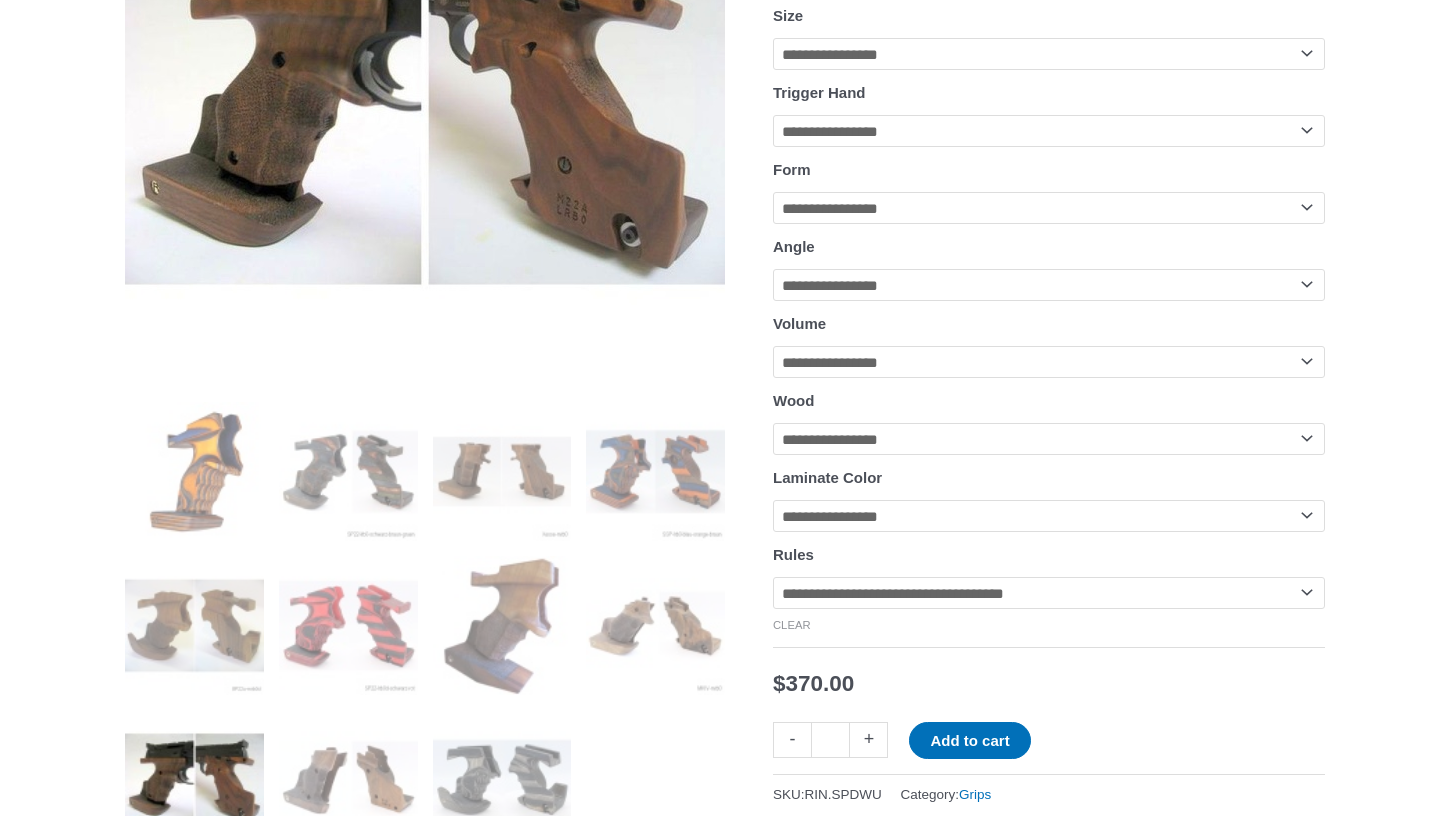 scroll, scrollTop: 382, scrollLeft: 0, axis: vertical 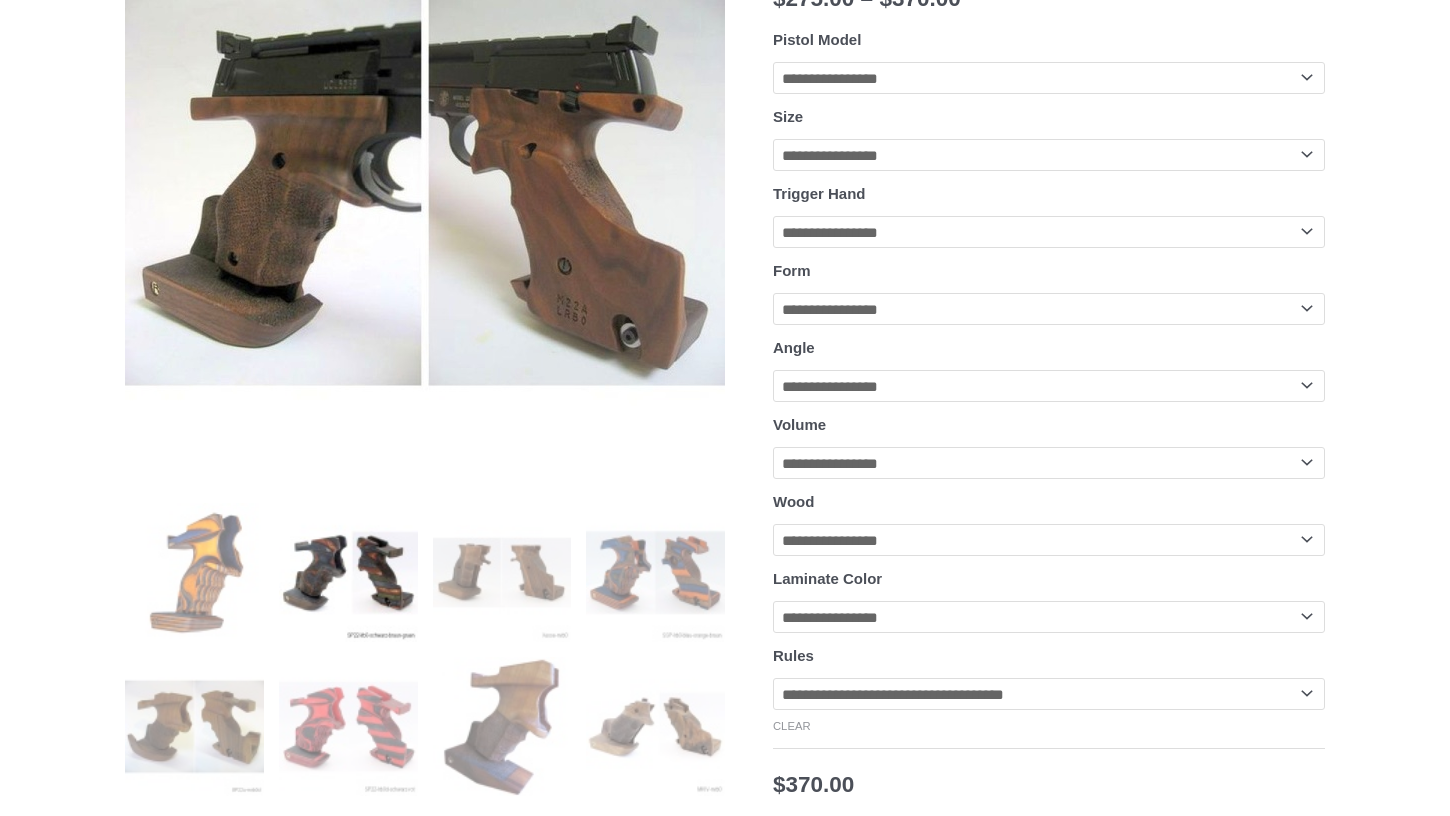 click at bounding box center [348, 572] 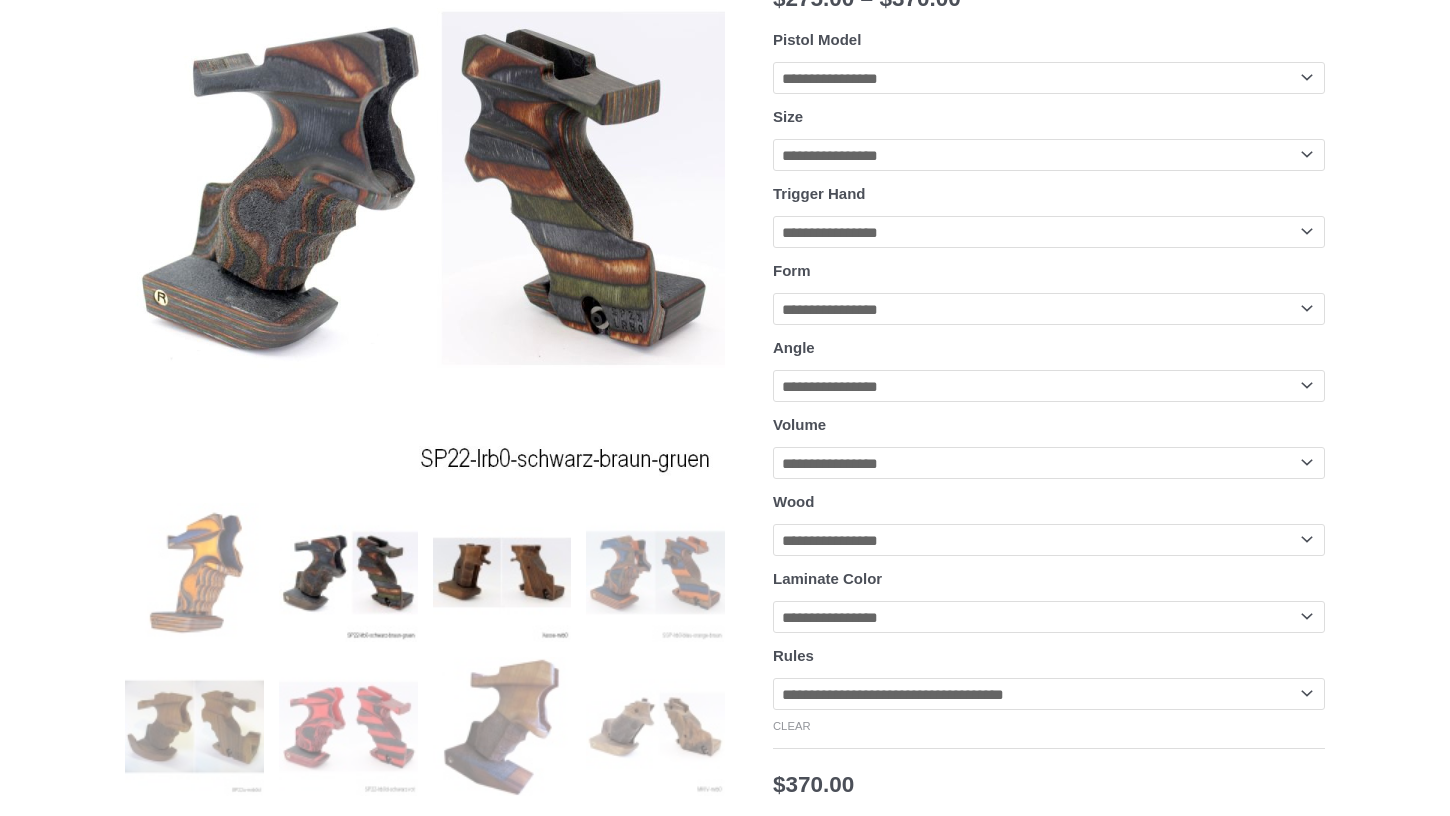 click at bounding box center (502, 572) 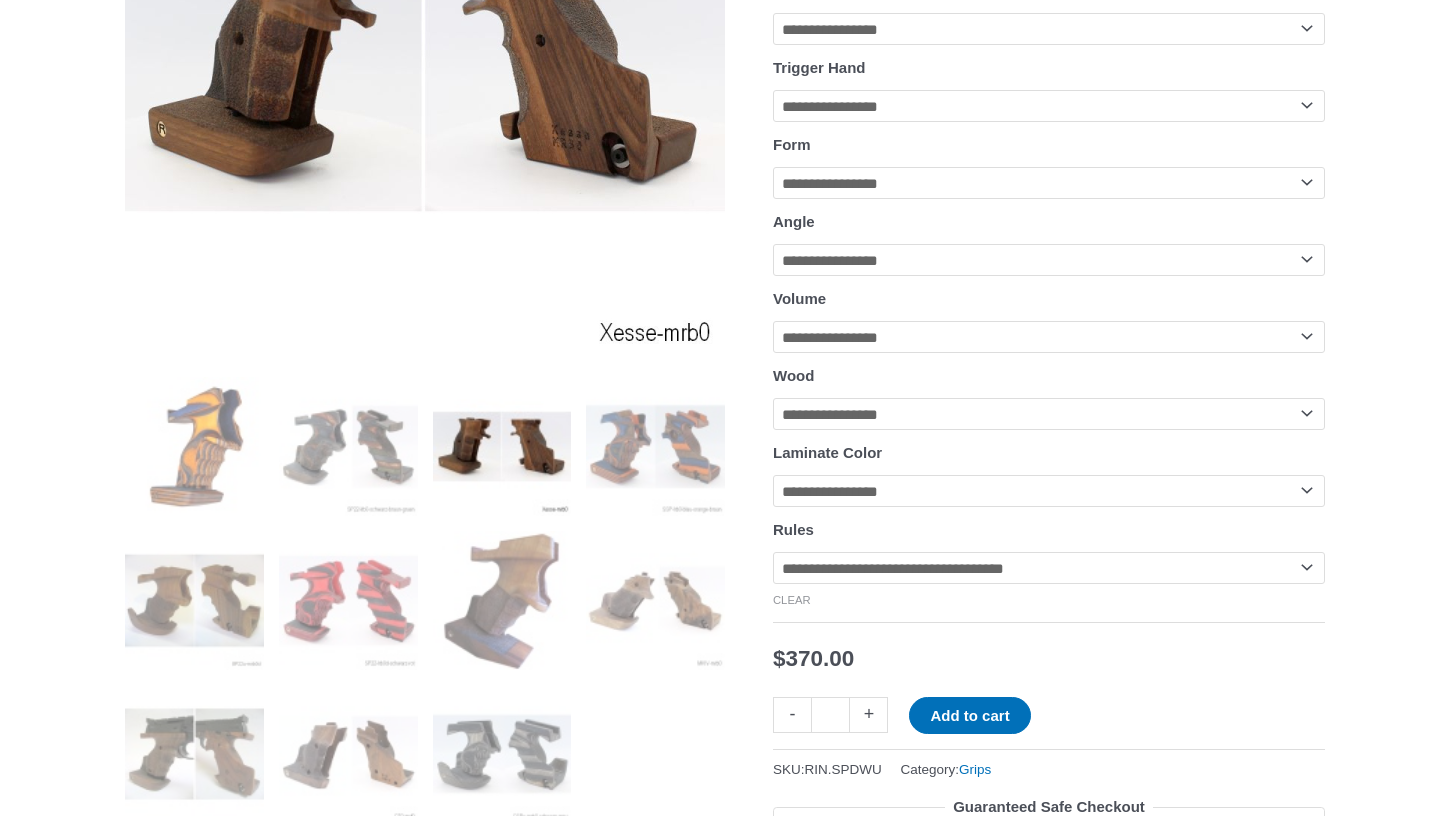 scroll, scrollTop: 512, scrollLeft: 0, axis: vertical 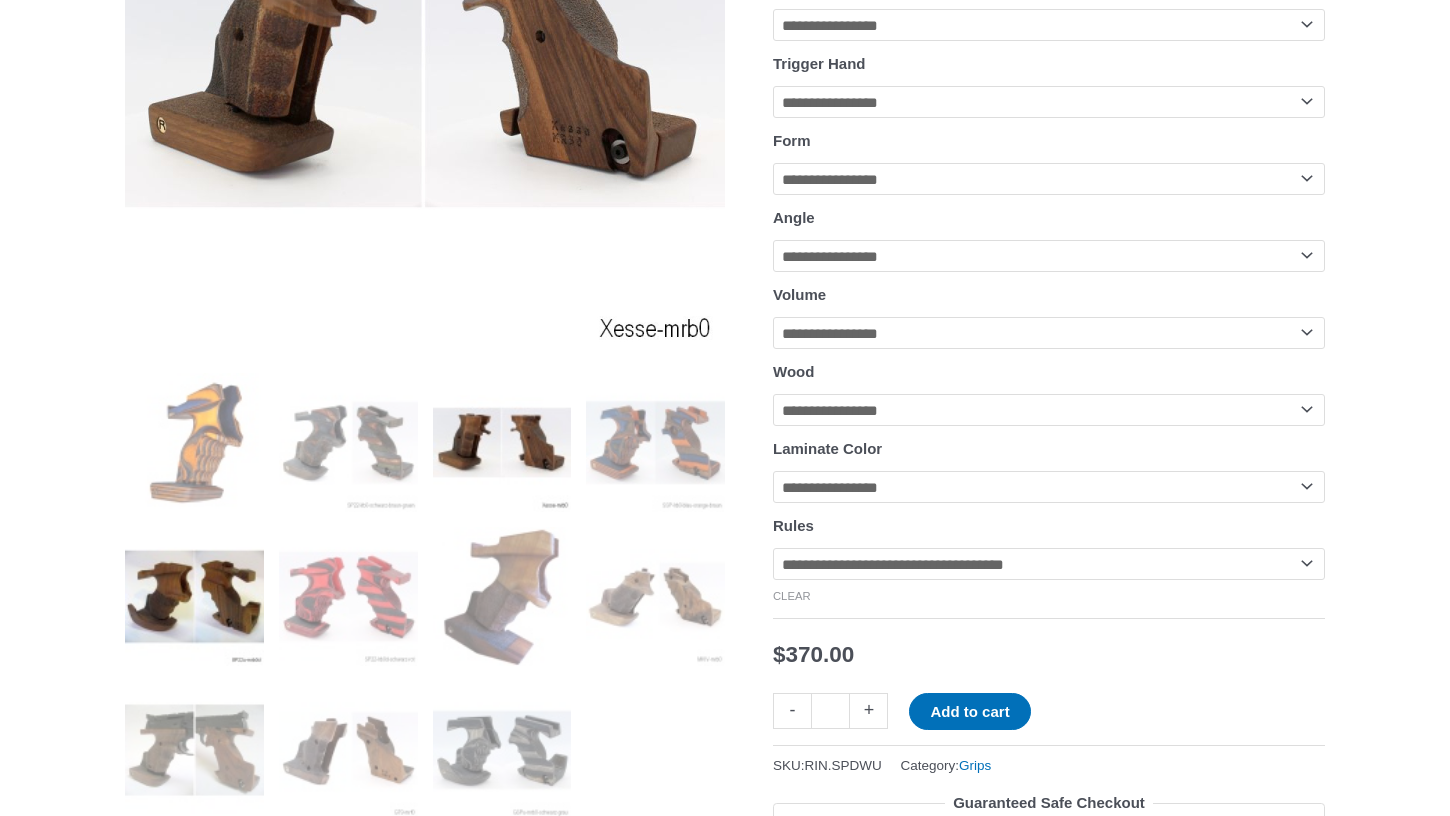 click at bounding box center (194, 596) 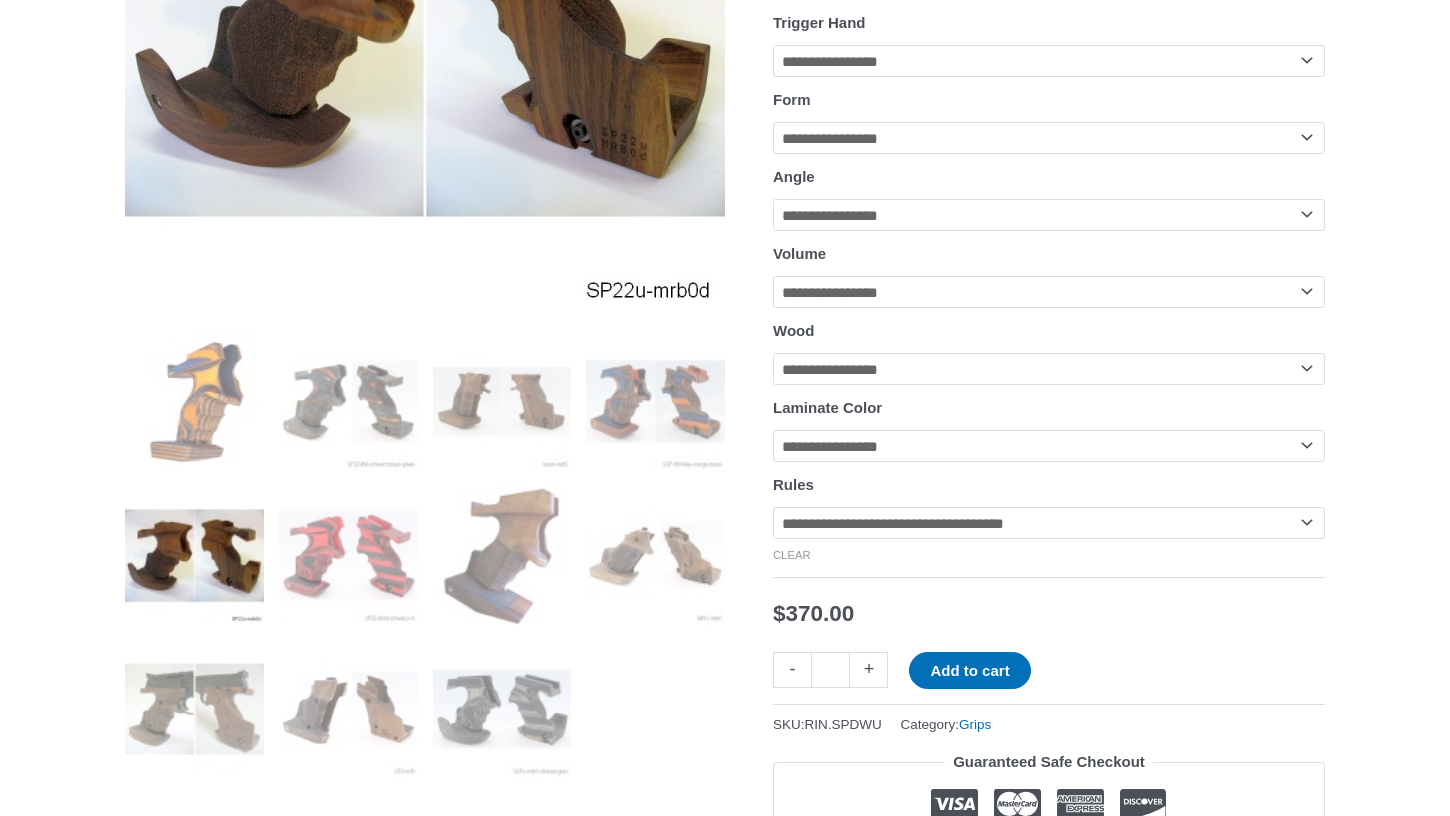 scroll, scrollTop: 556, scrollLeft: 0, axis: vertical 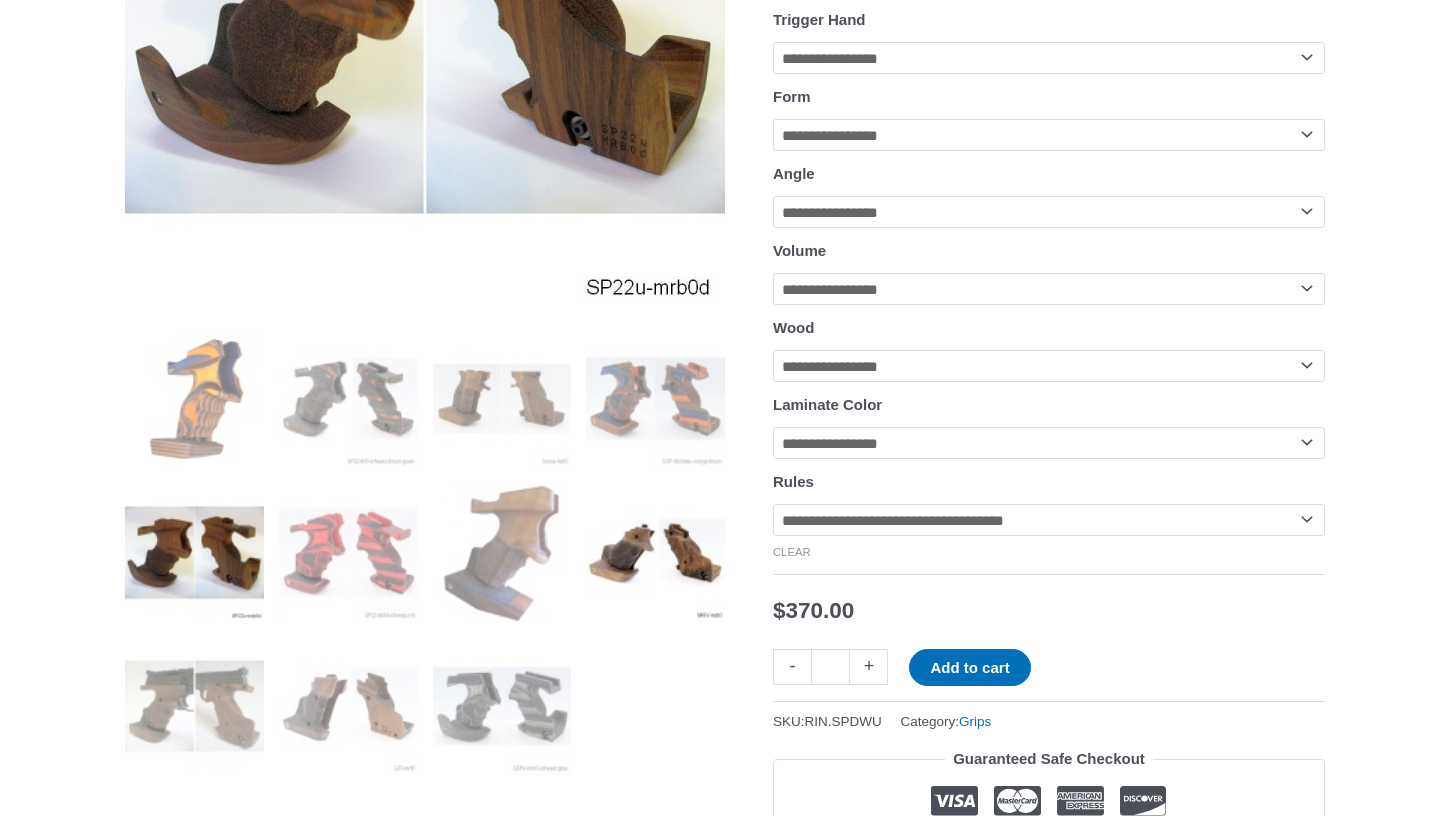 click at bounding box center [655, 552] 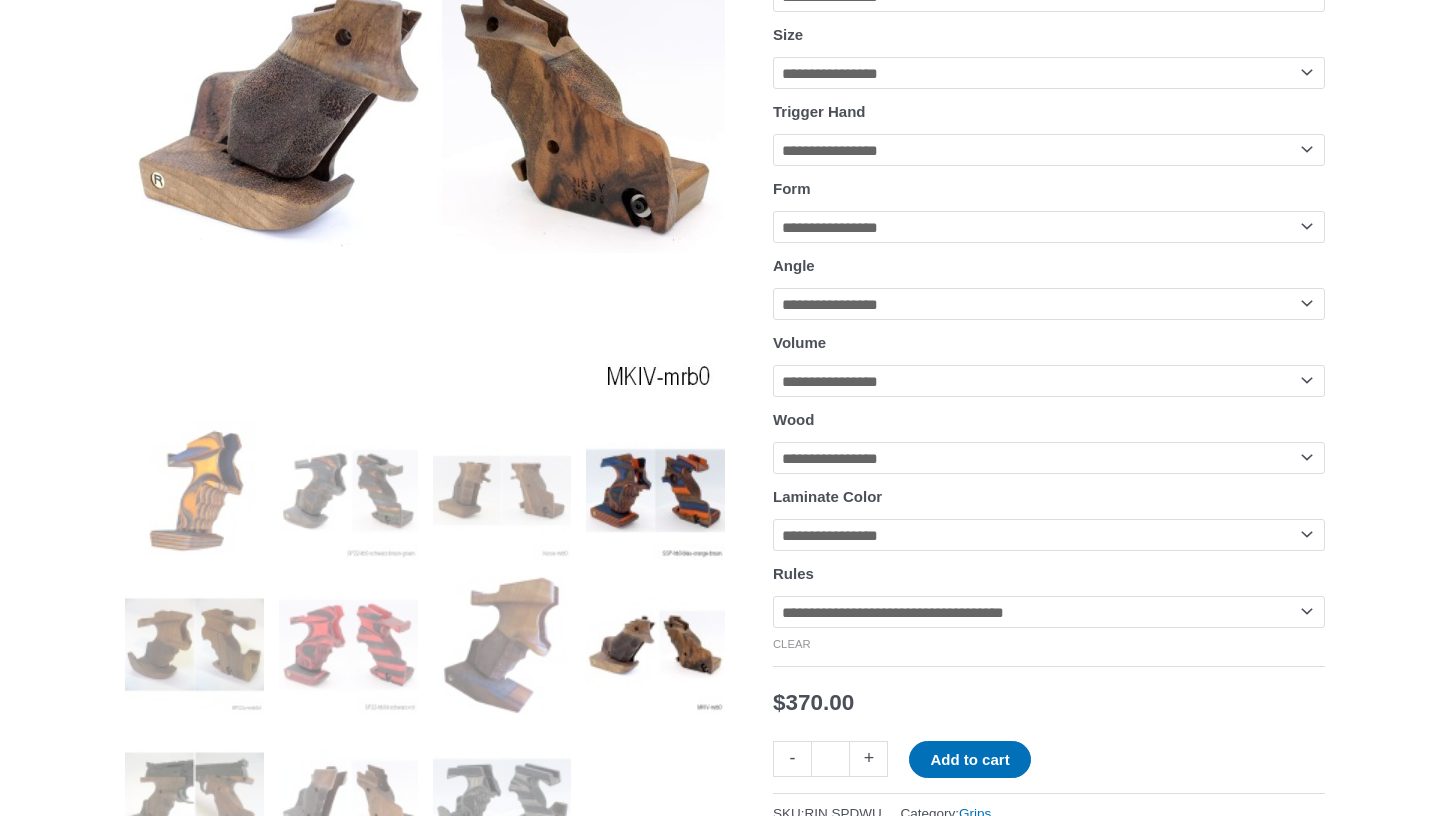 scroll, scrollTop: 555, scrollLeft: 0, axis: vertical 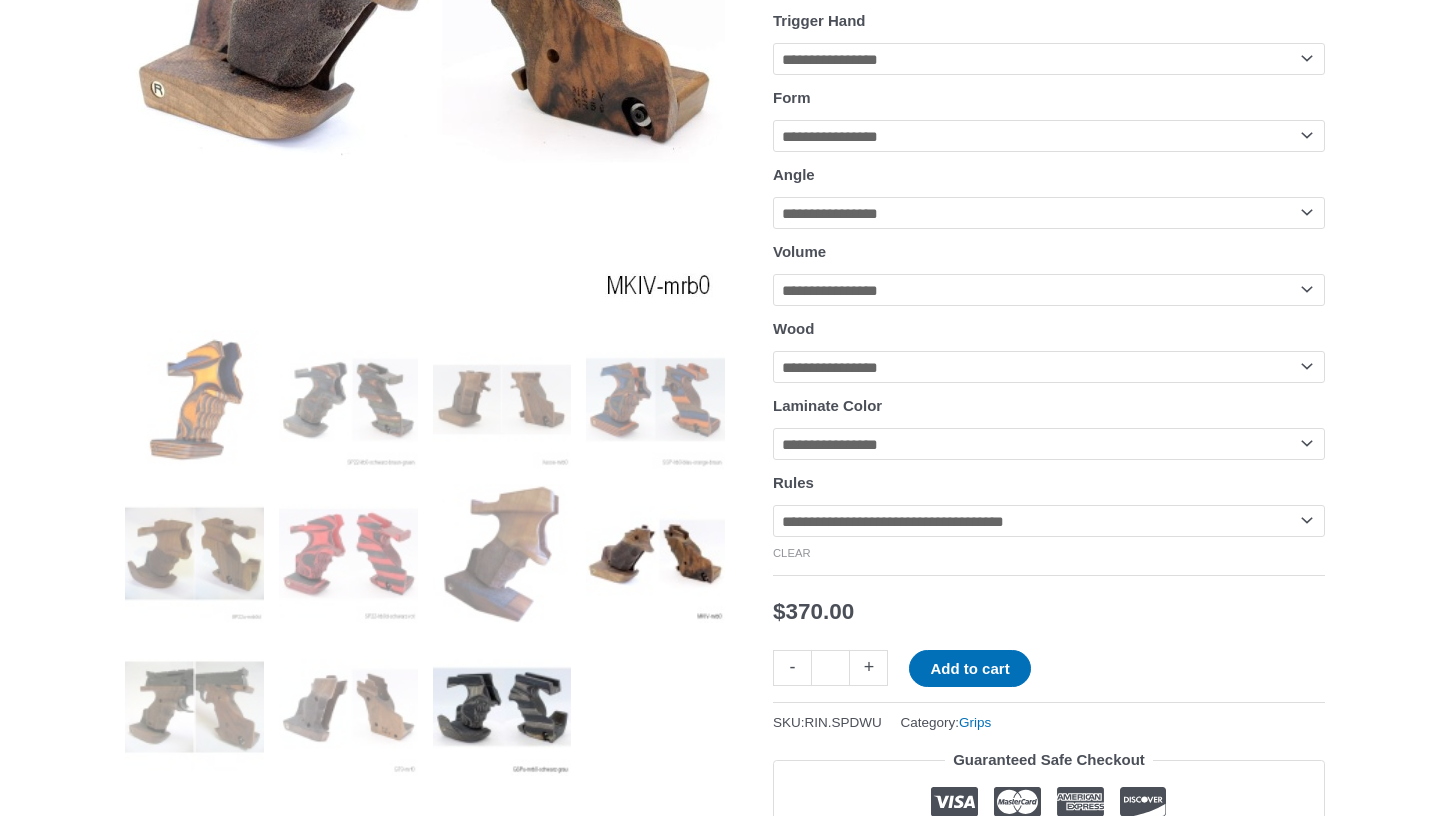 click at bounding box center (502, 707) 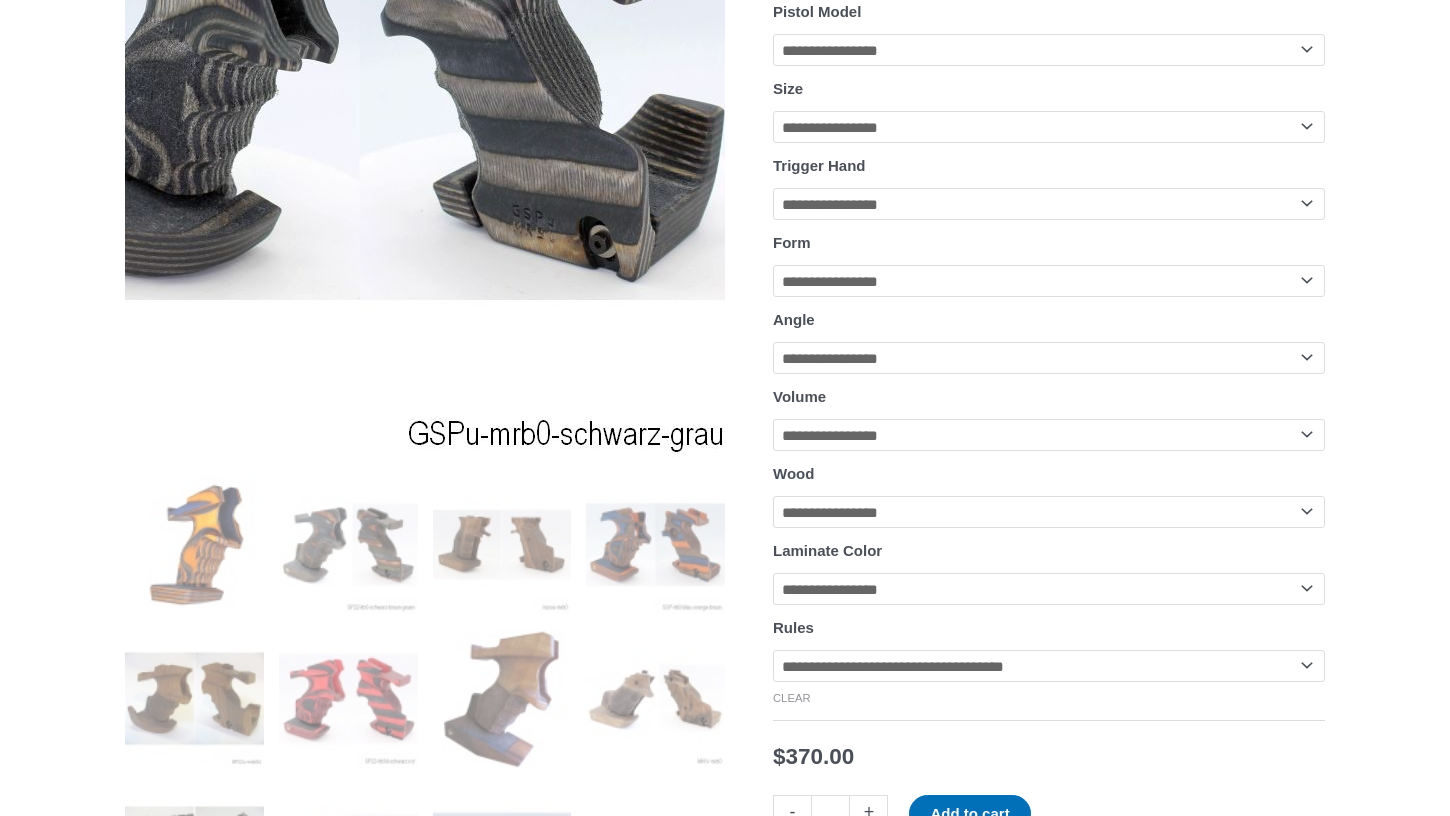 scroll, scrollTop: 418, scrollLeft: 0, axis: vertical 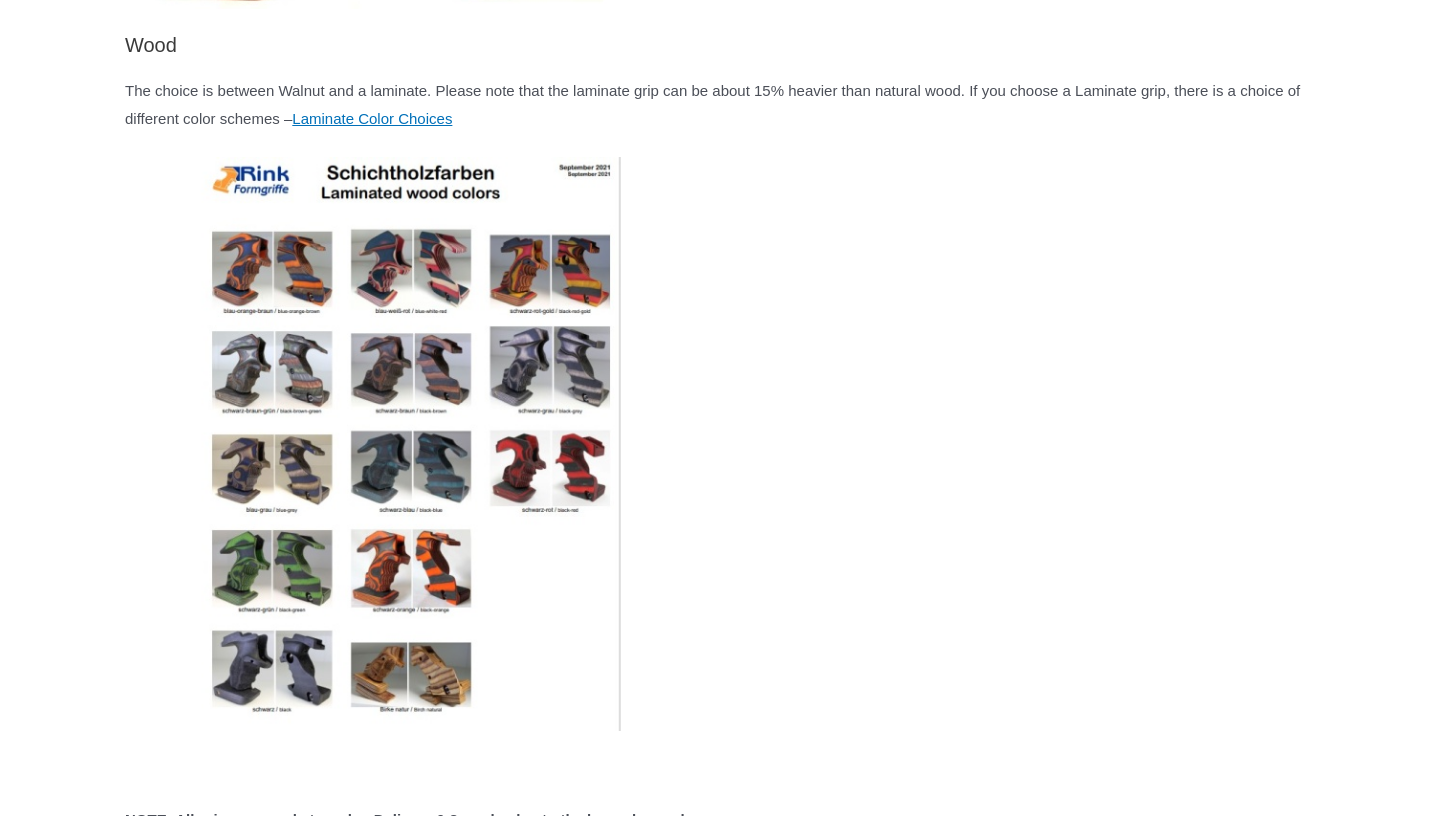 click at bounding box center (412, 444) 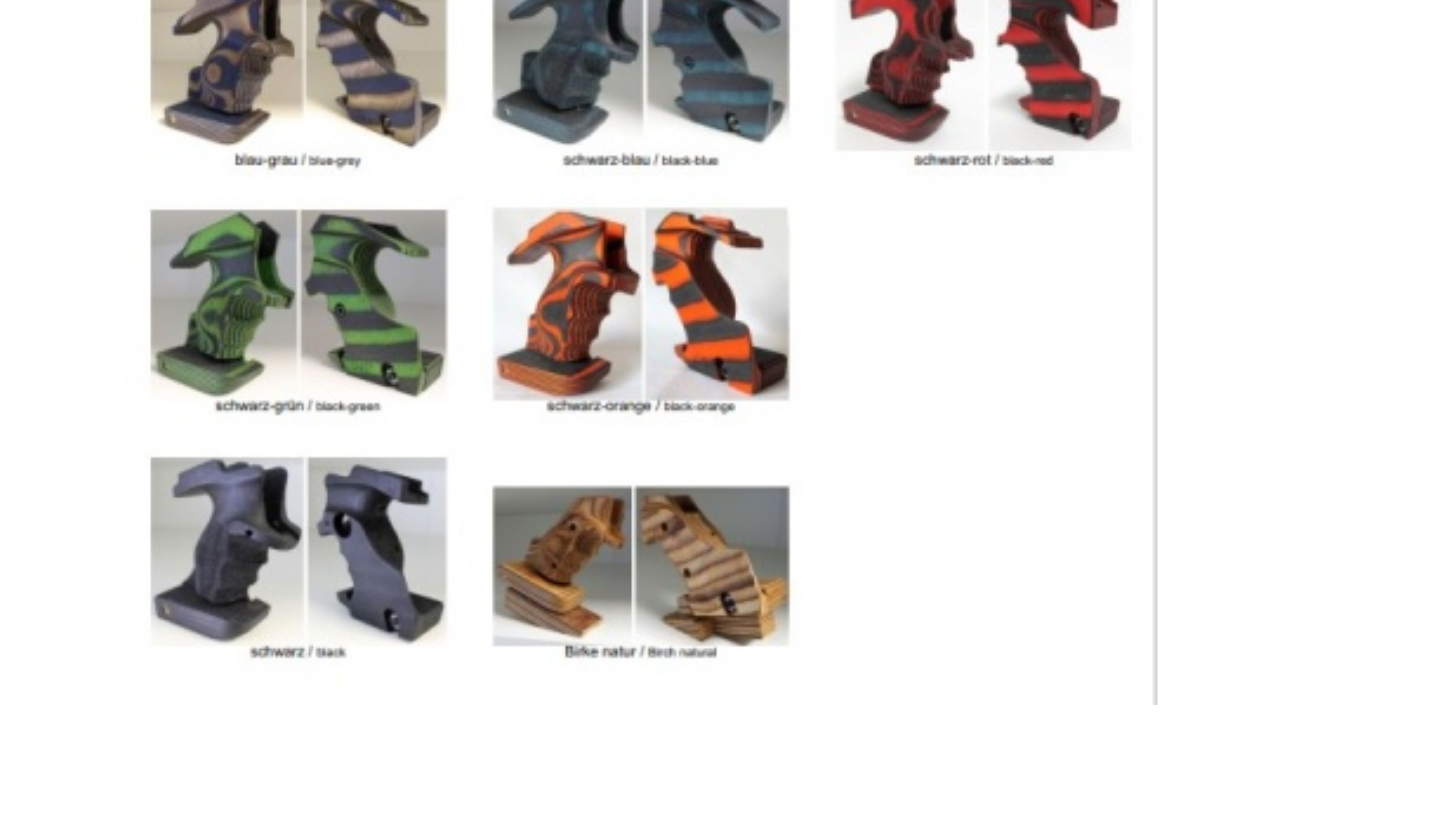 scroll, scrollTop: 4459, scrollLeft: 0, axis: vertical 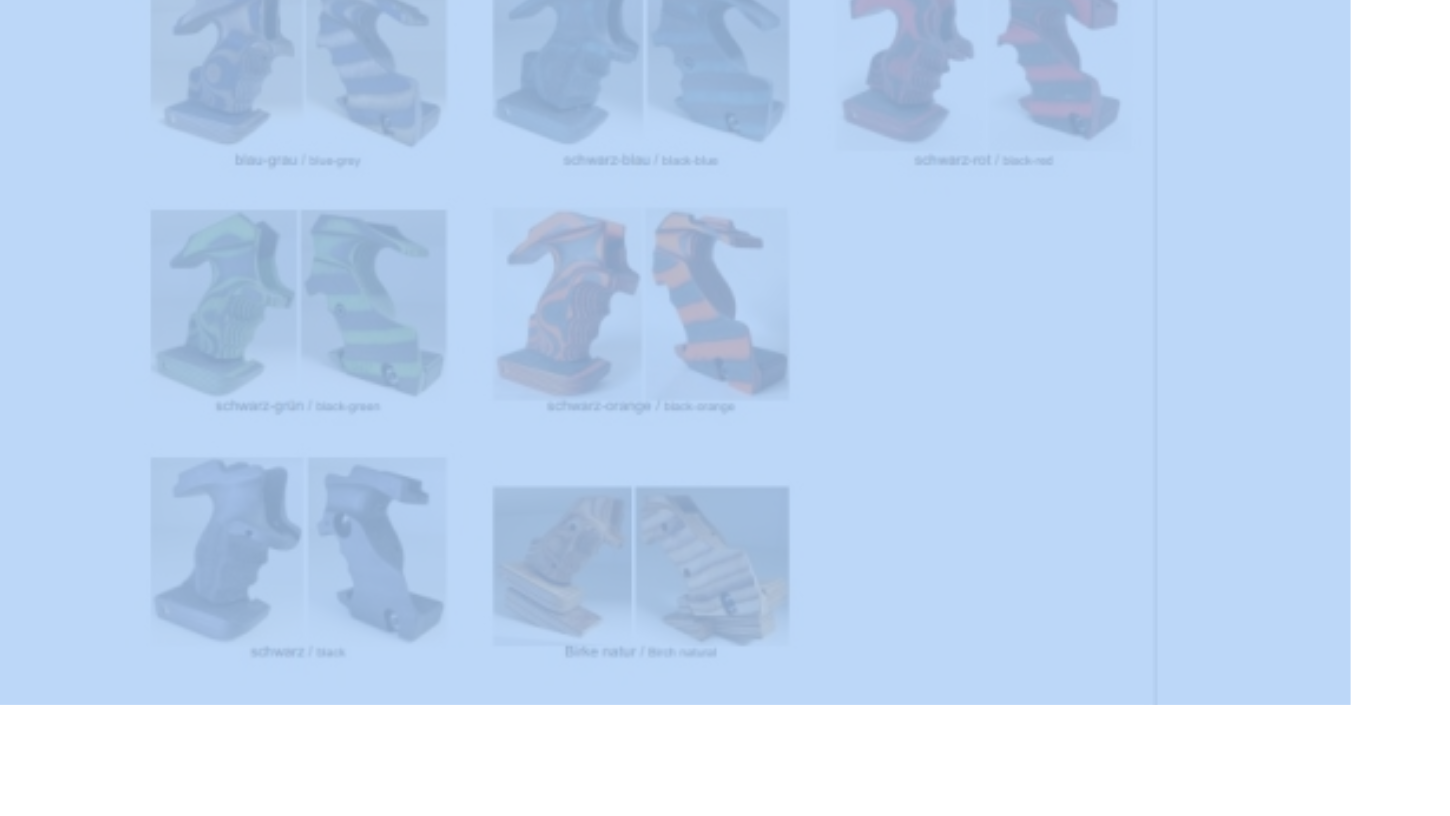 click at bounding box center (412, 484) 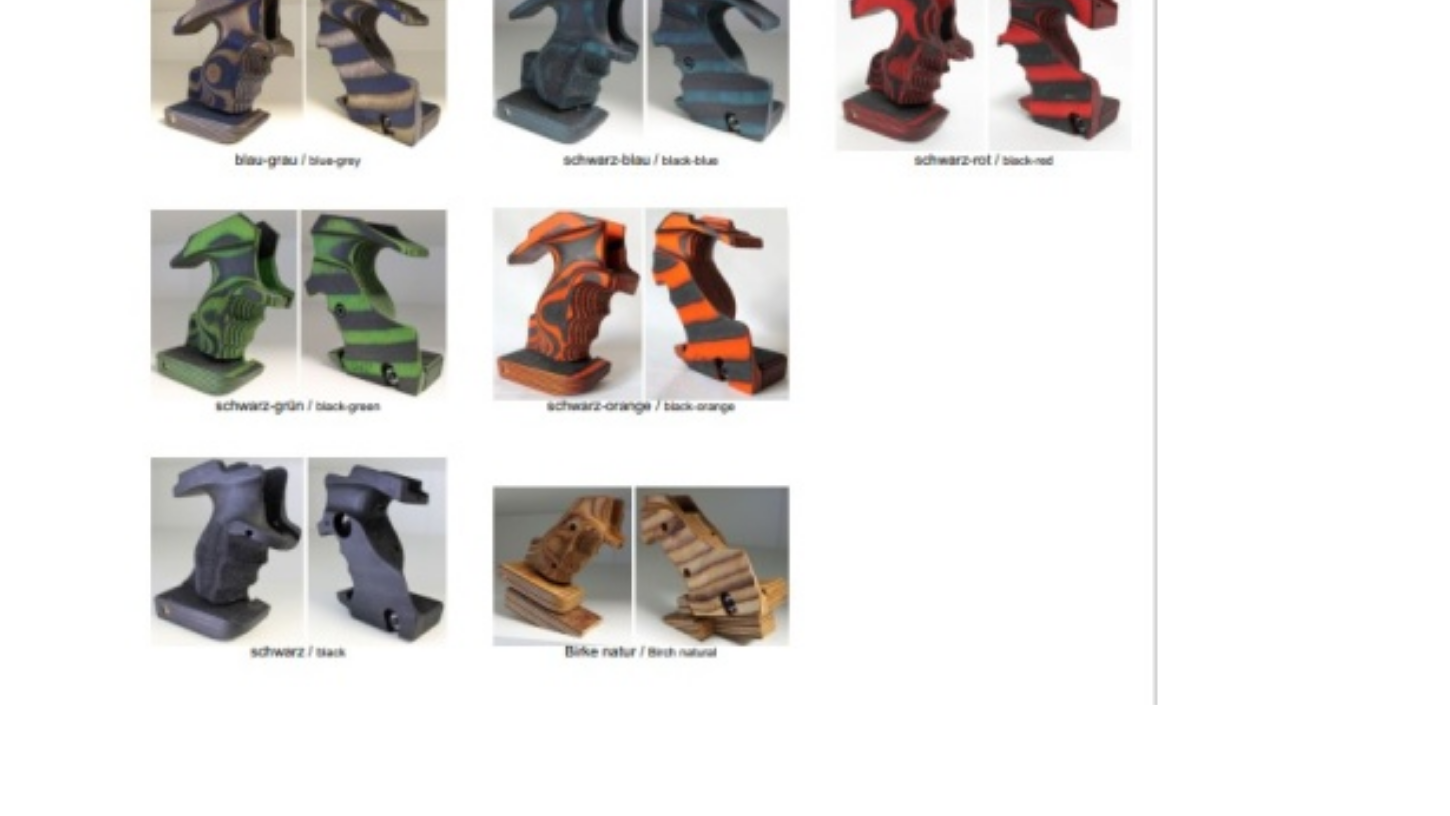 click on "Product information: “Rink Grip for Sport Pistol”
Rink Grip for Sport Pistol is a replacement  grip  crafted by a world class shooter,  [NAME] . Anatomical grips for air, sport pistols have been  [LAST] 's field of expertise for 15 years. With their extensive know how and the latest manufacturing standards, Rink delivers to customers around the world. Rink grips are custom made to order, please take the time to read the following information on how to select the right options when ordering your grip.
NOTE: All grips are made to order. Delivery 6-8 weeks due to the large demand. All grip orders are bundled and submitted for manufacturing by 15th of each month and we receive finished grips by 15th-20th of the next month.
IN-STOCK NOW (Current US inventory – ready to ship)
As a stocking US Rink dealer, we keep a small inventory of ready to ship grips for a variety of pistol models and in popular configurations. Check what is currently available and ready to ship immediately:" at bounding box center (725, -906) 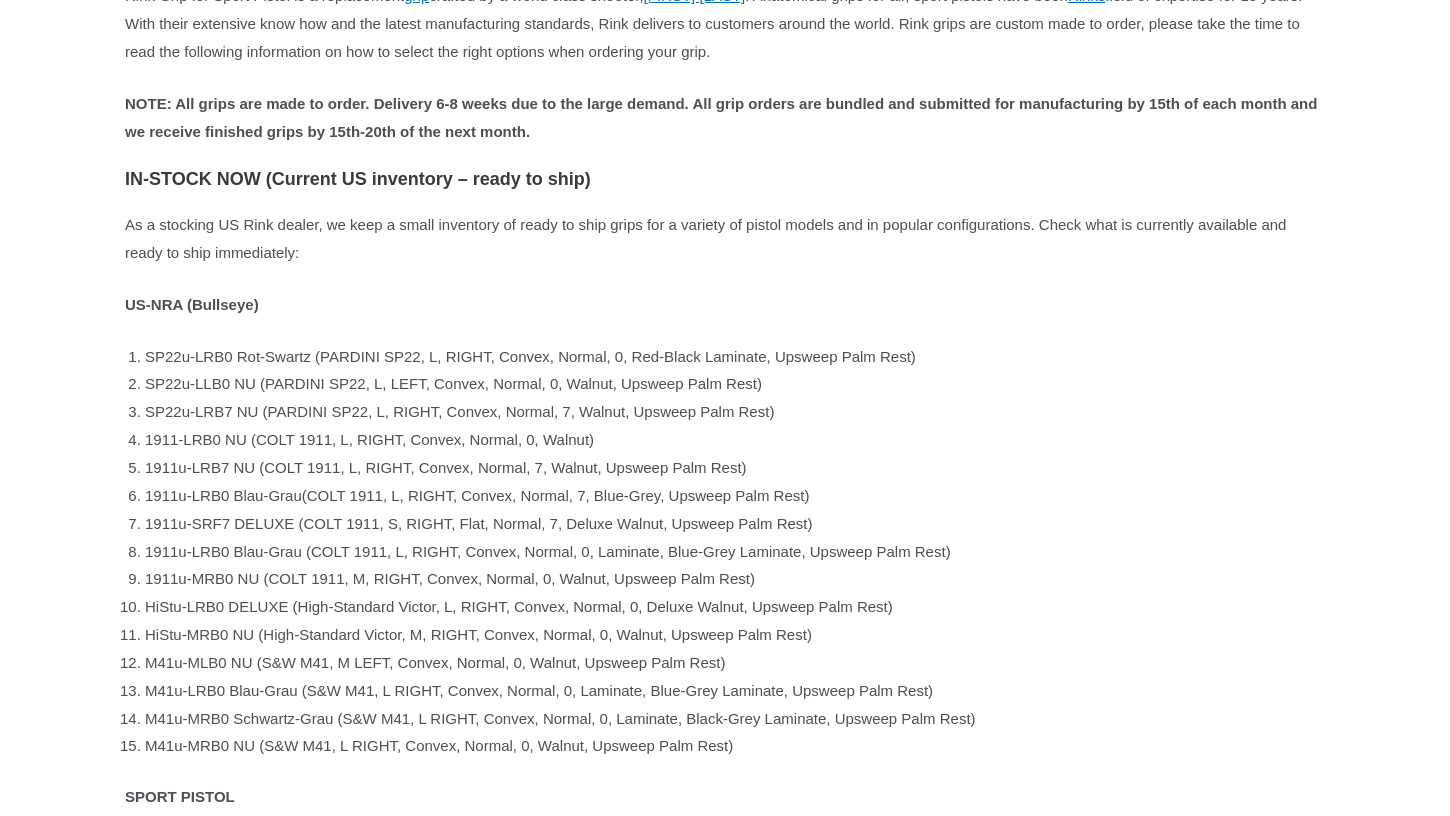 scroll, scrollTop: 1755, scrollLeft: 0, axis: vertical 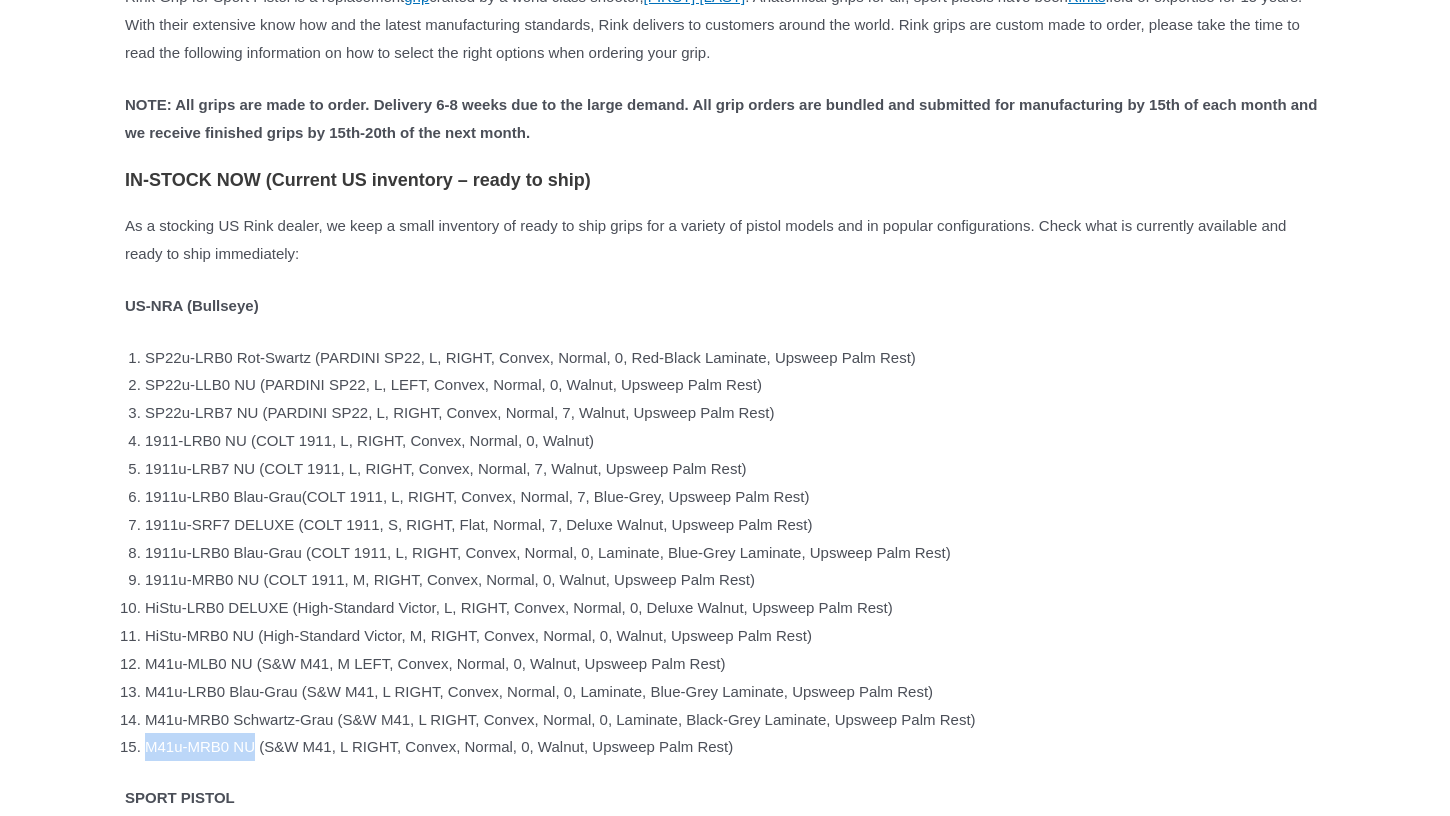 drag, startPoint x: 264, startPoint y: 760, endPoint x: 150, endPoint y: 759, distance: 114.00439 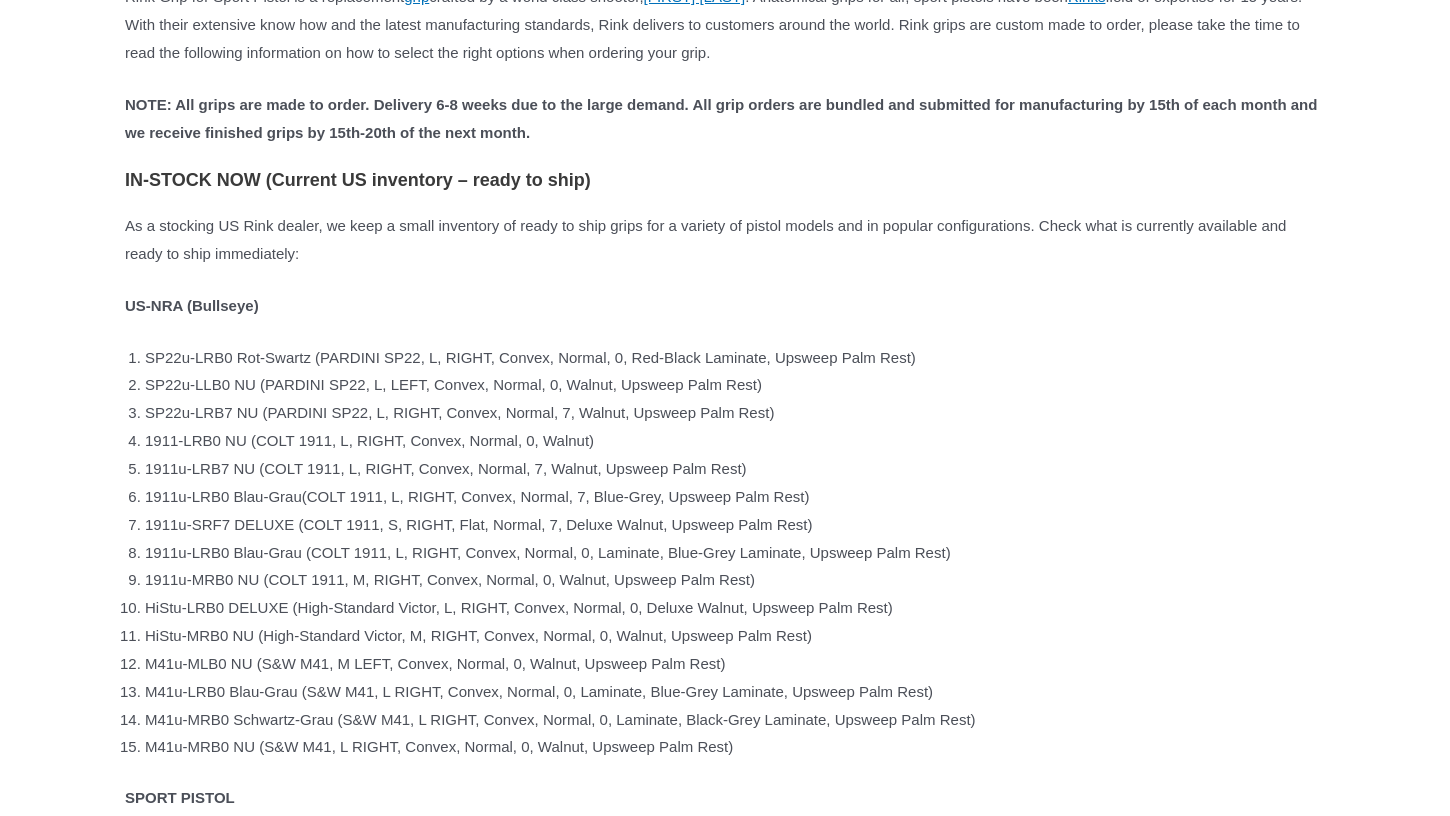 click on "As a stocking US Rink dealer, we keep a small inventory of ready to ship grips for a variety of pistol models and in popular configurations. Check what is currently available and ready to ship immediately:" at bounding box center (725, 240) 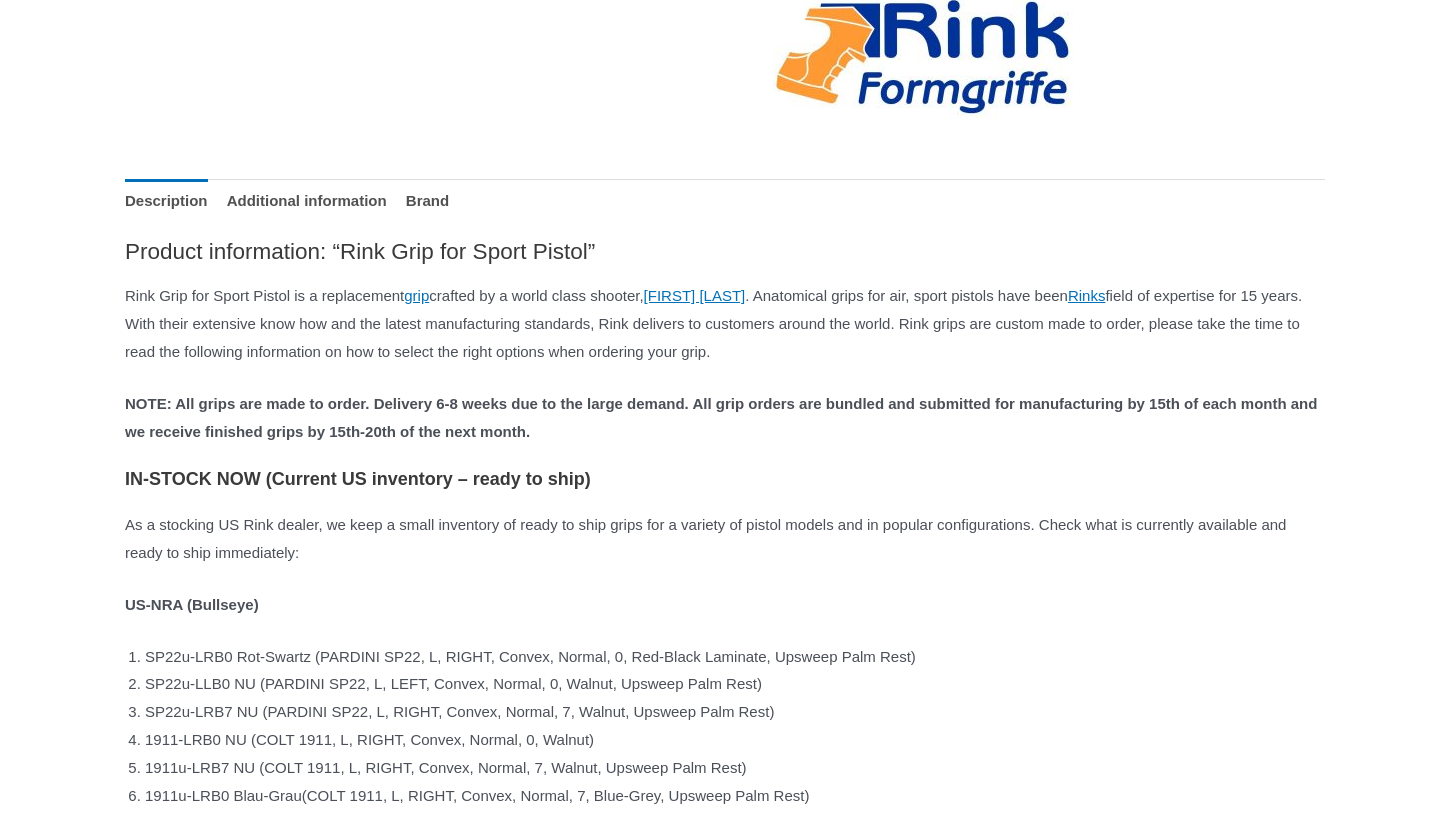 scroll, scrollTop: 1454, scrollLeft: 0, axis: vertical 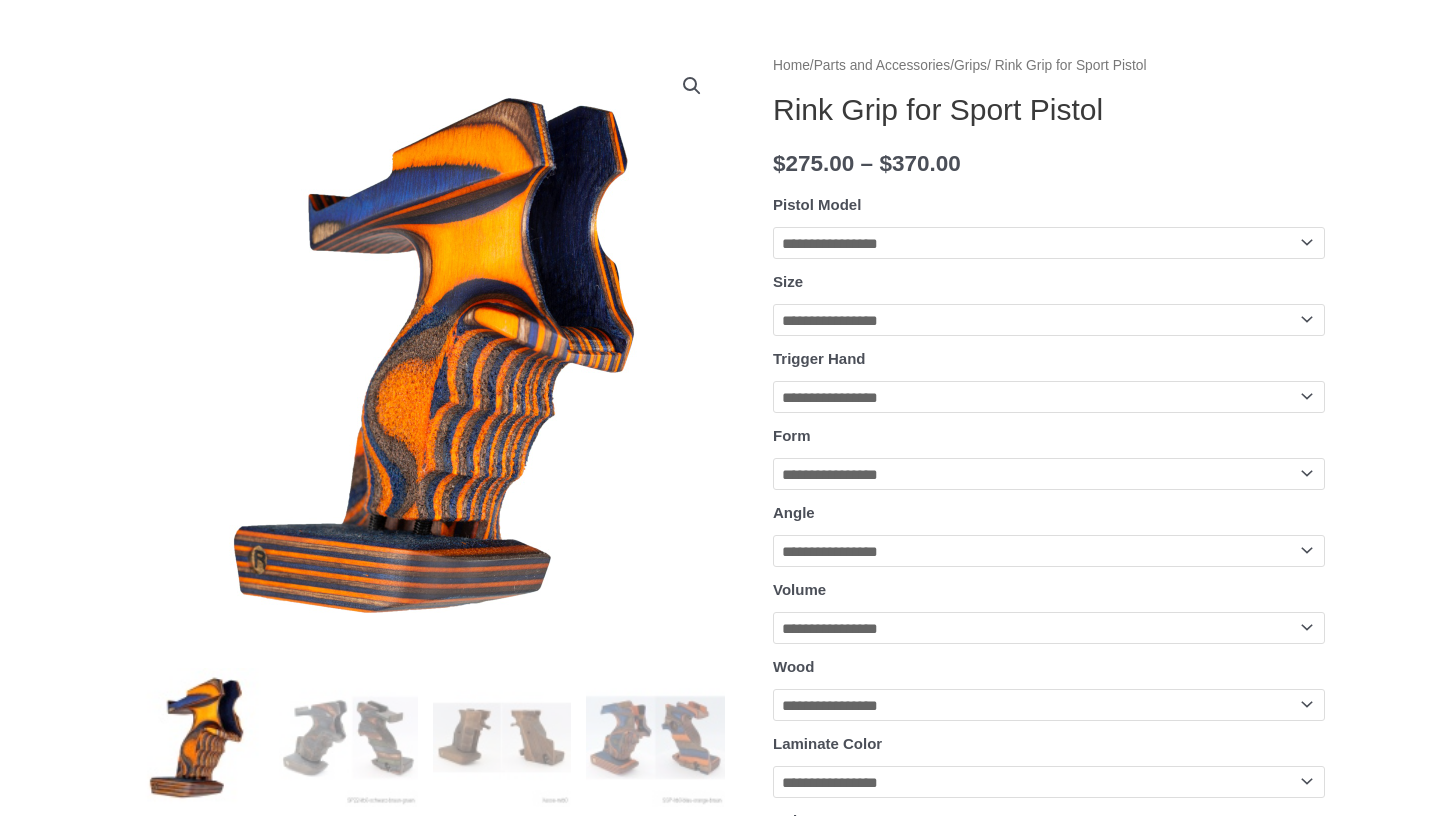 select on "*******" 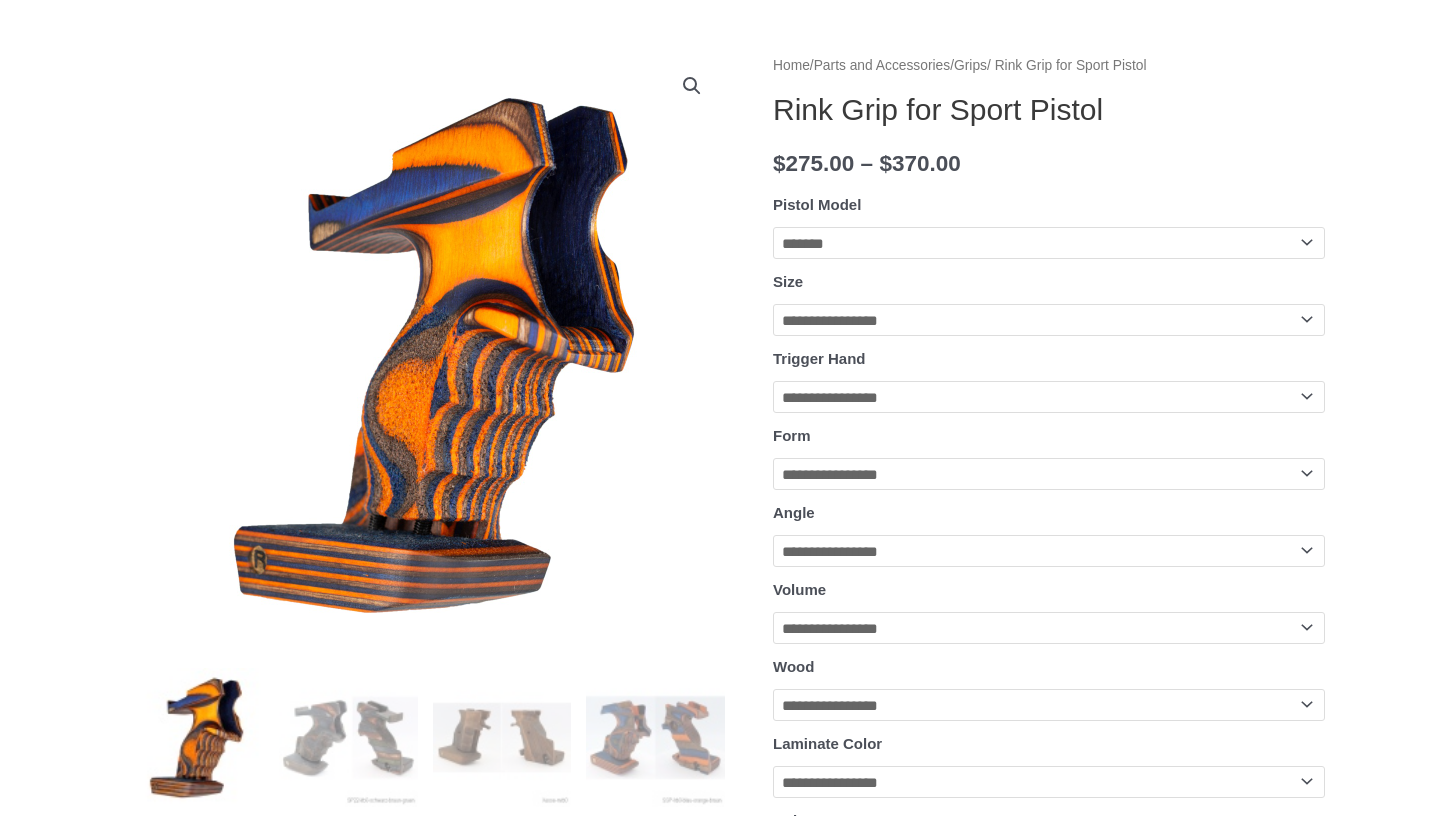 select on "*" 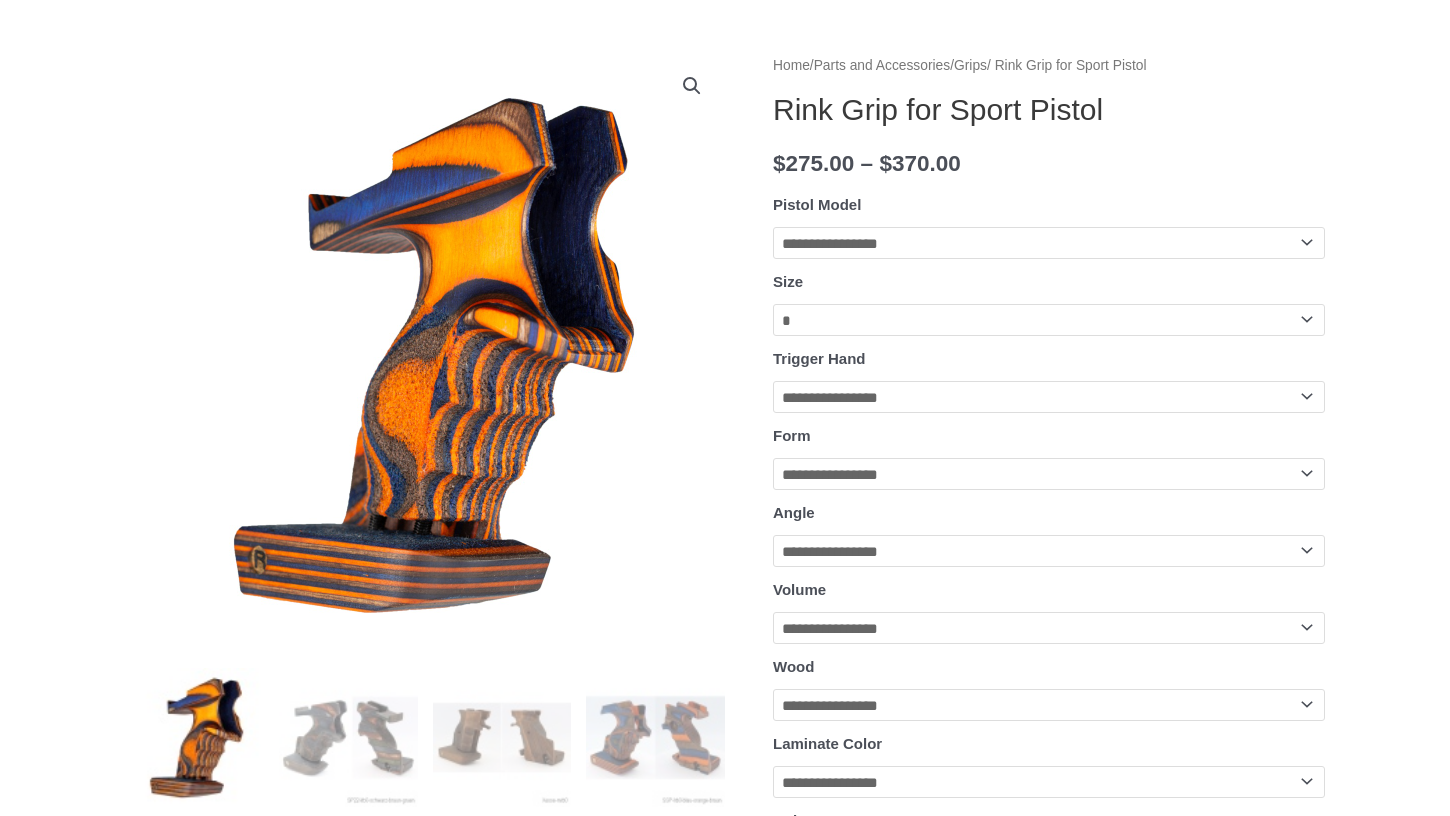 select on "*****" 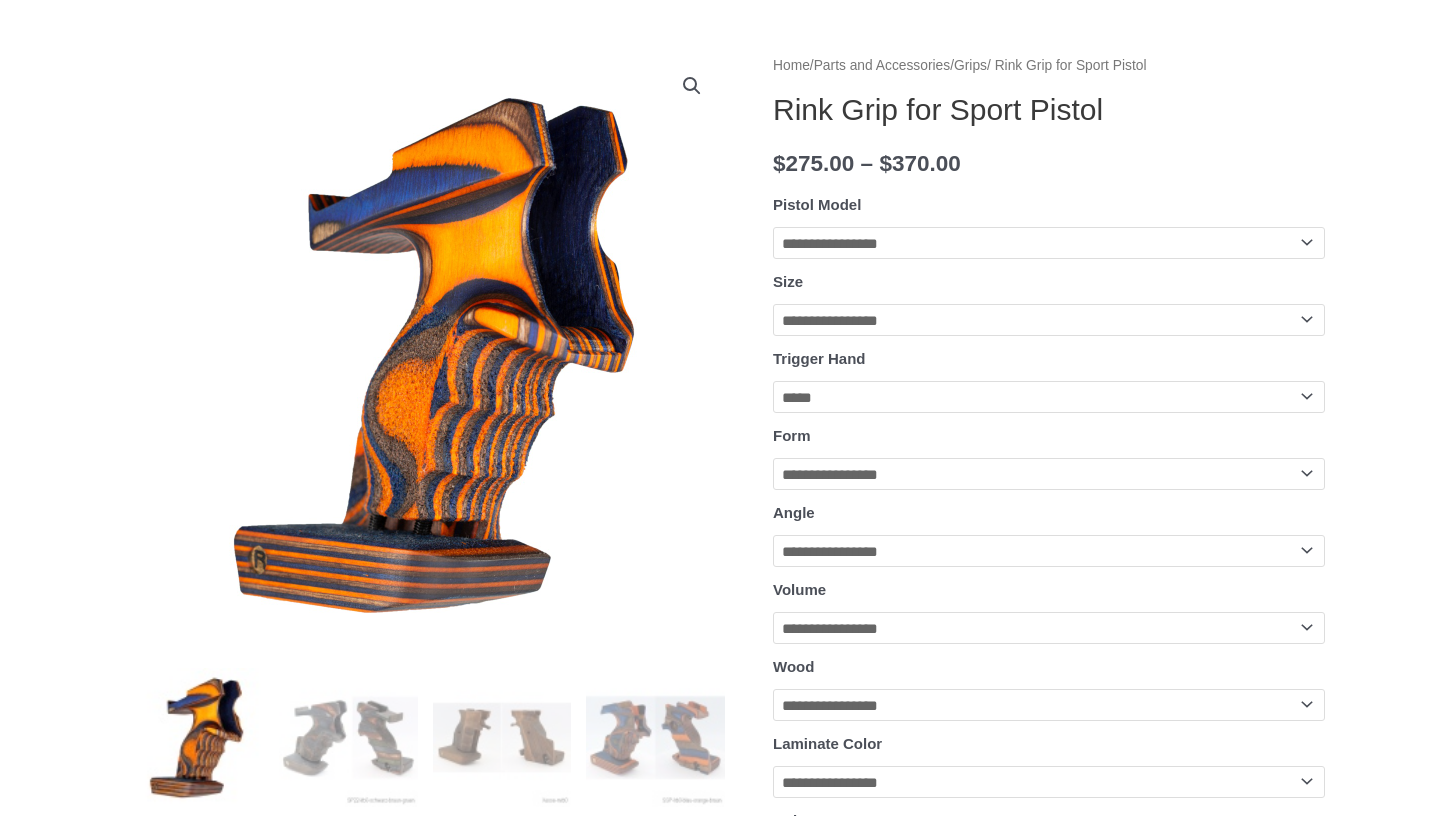 select on "******" 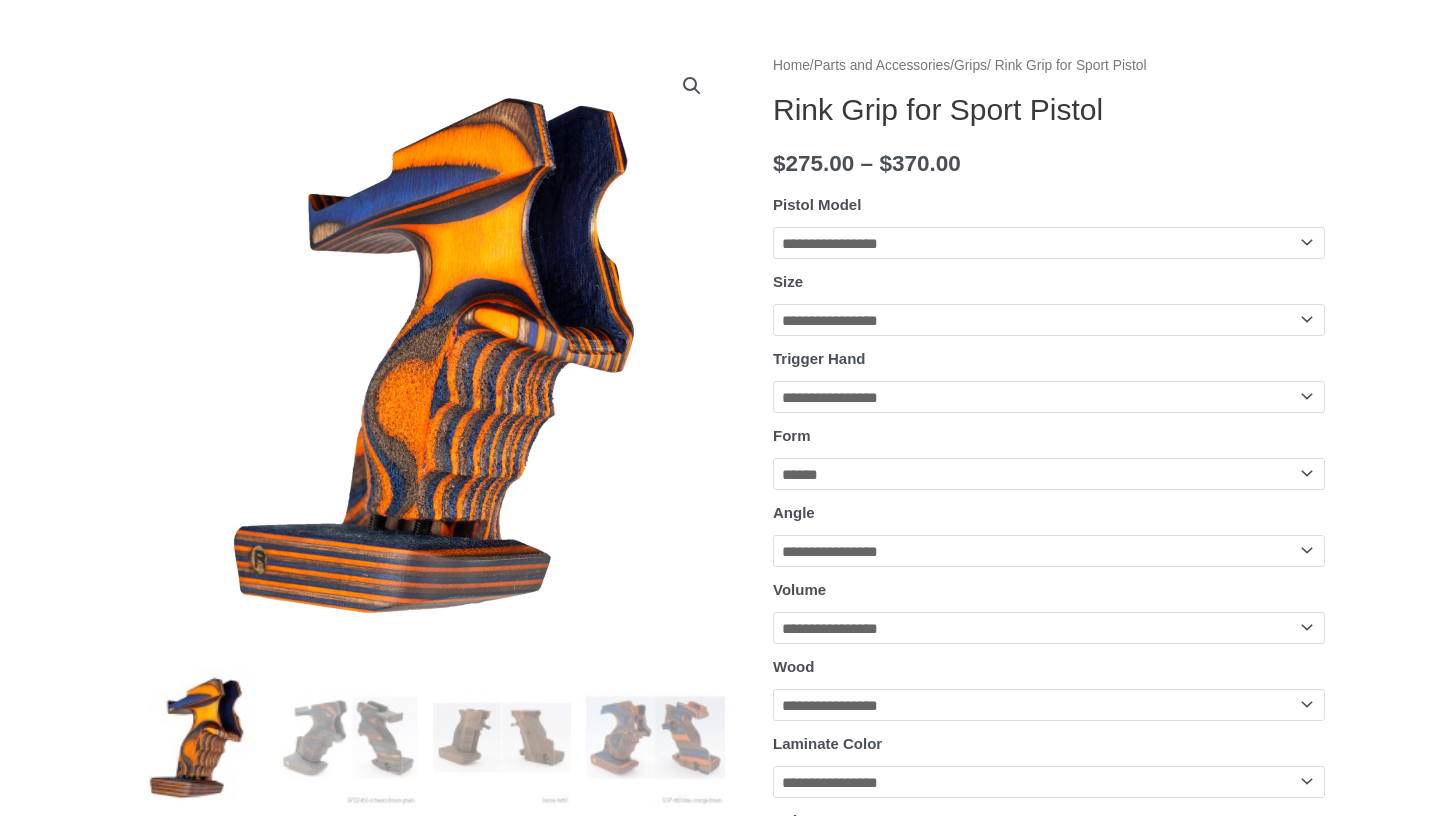 select on "****" 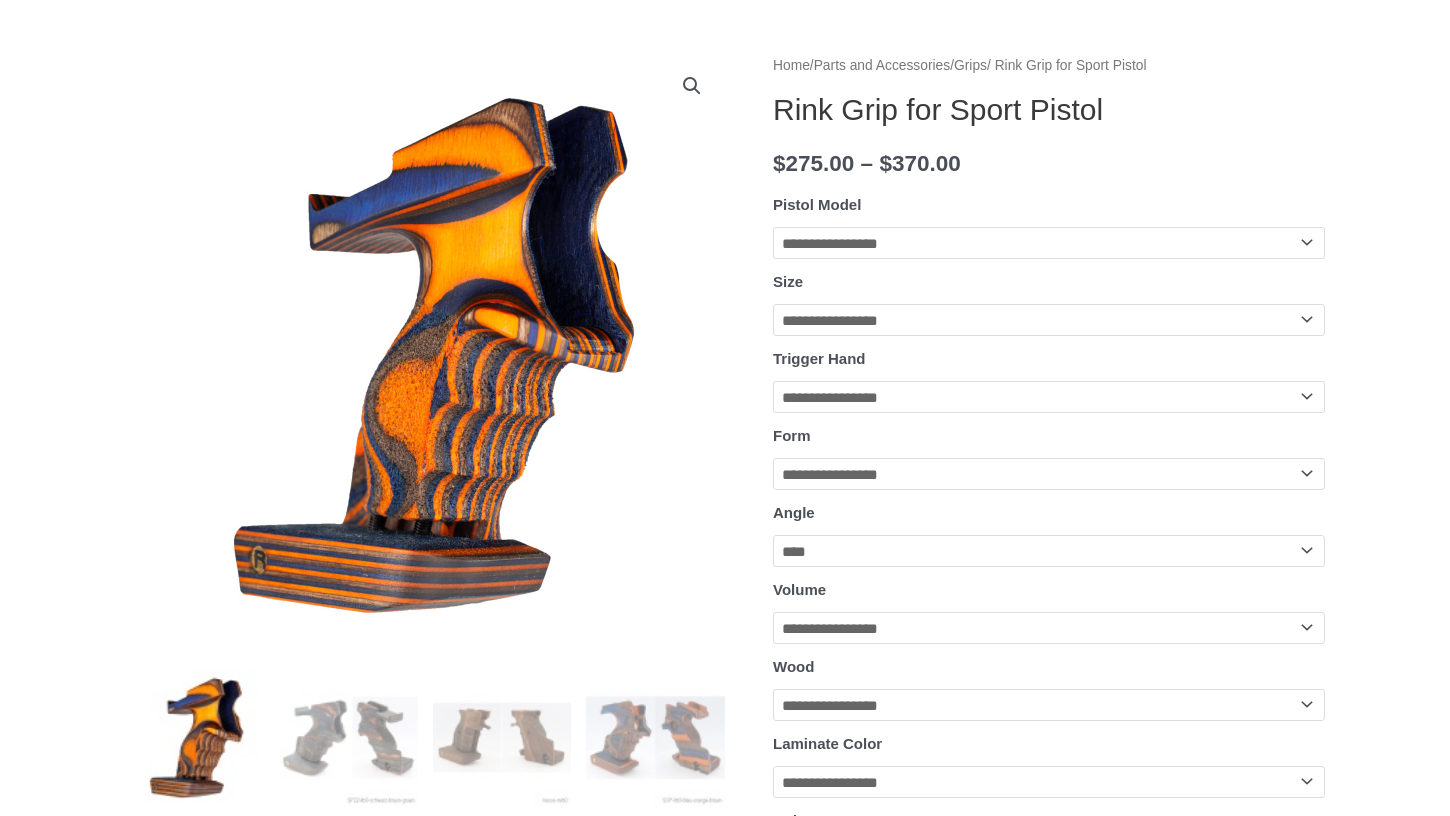 select on "******" 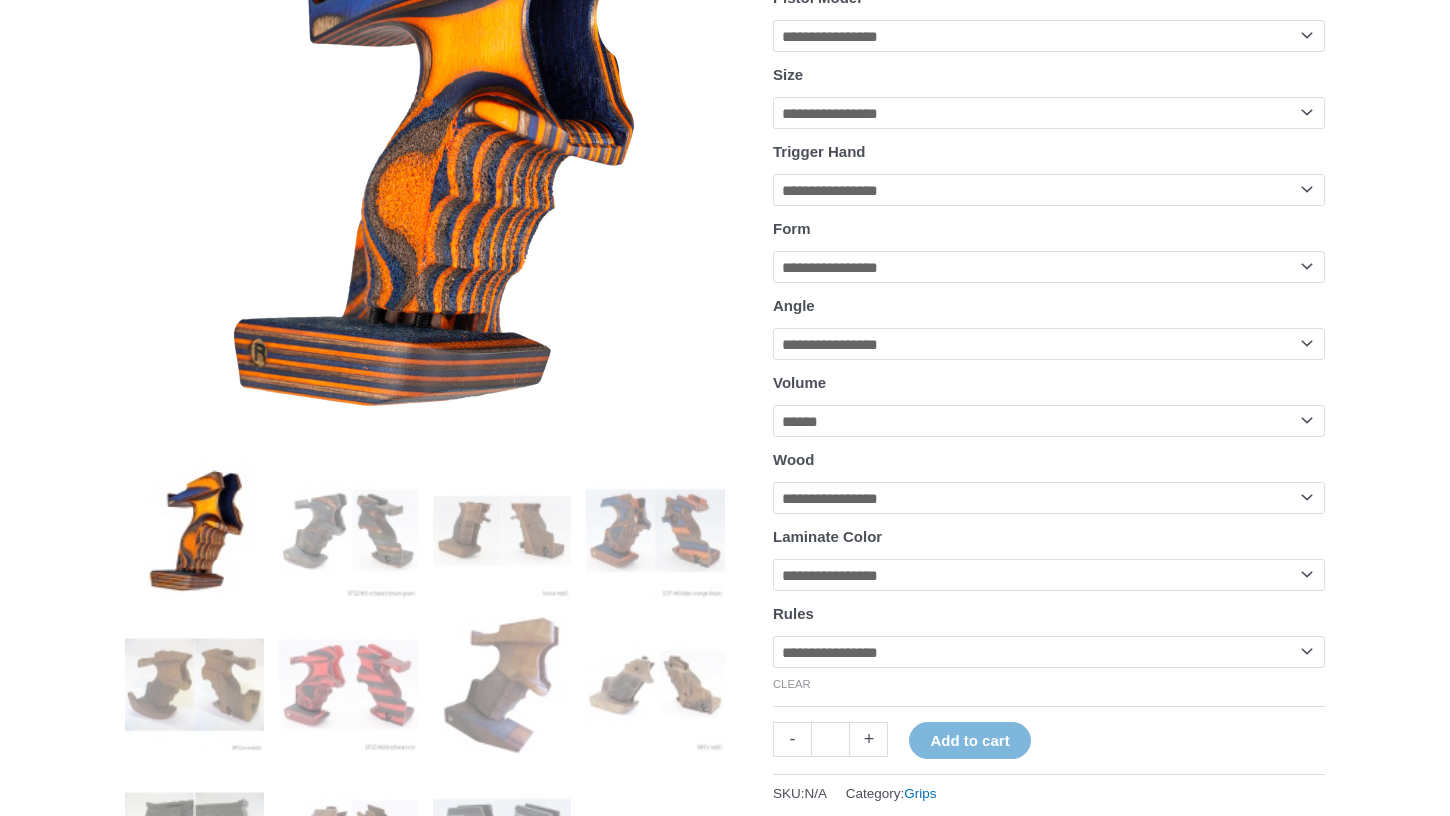 scroll, scrollTop: 428, scrollLeft: 0, axis: vertical 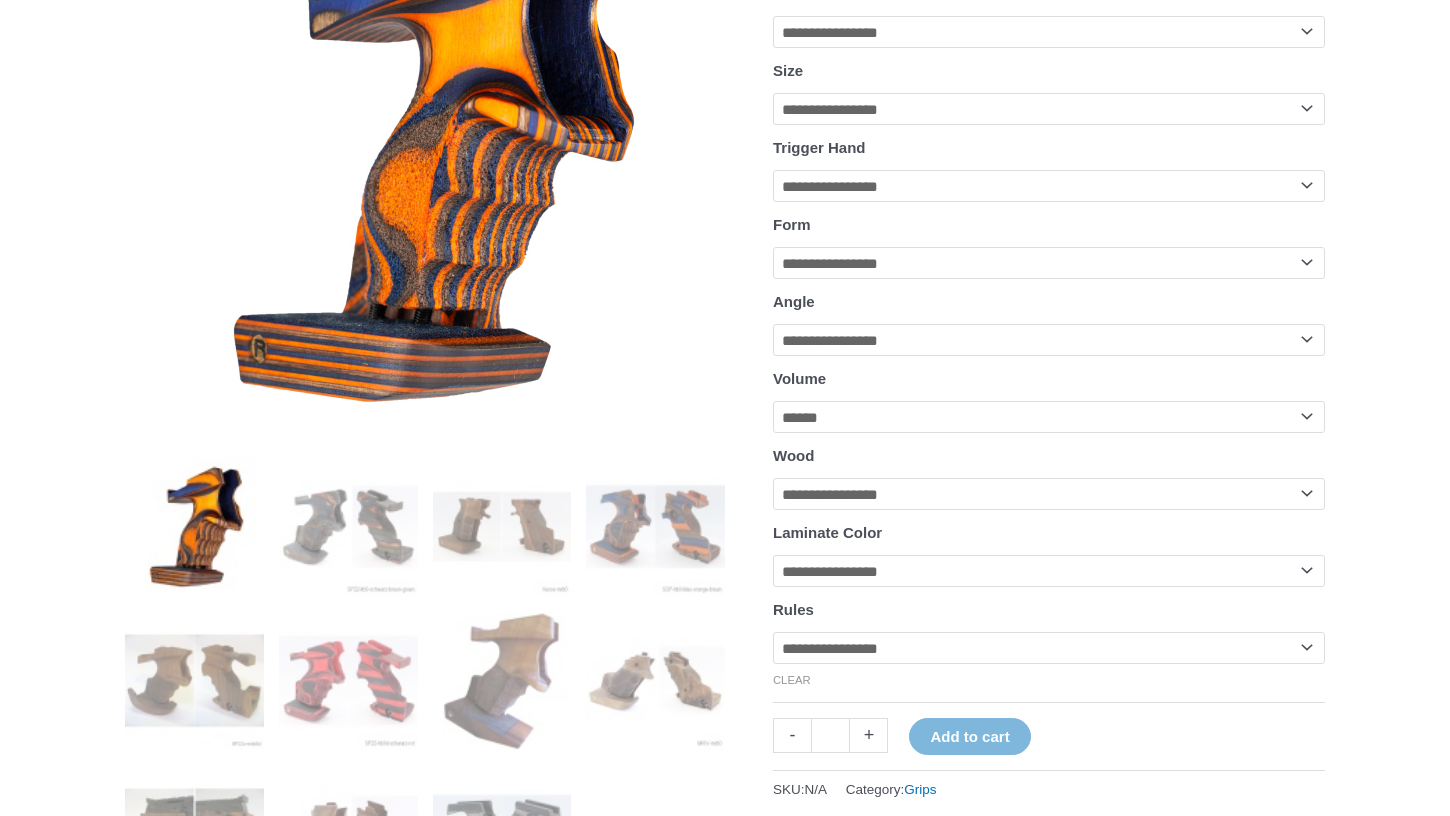 select on "**********" 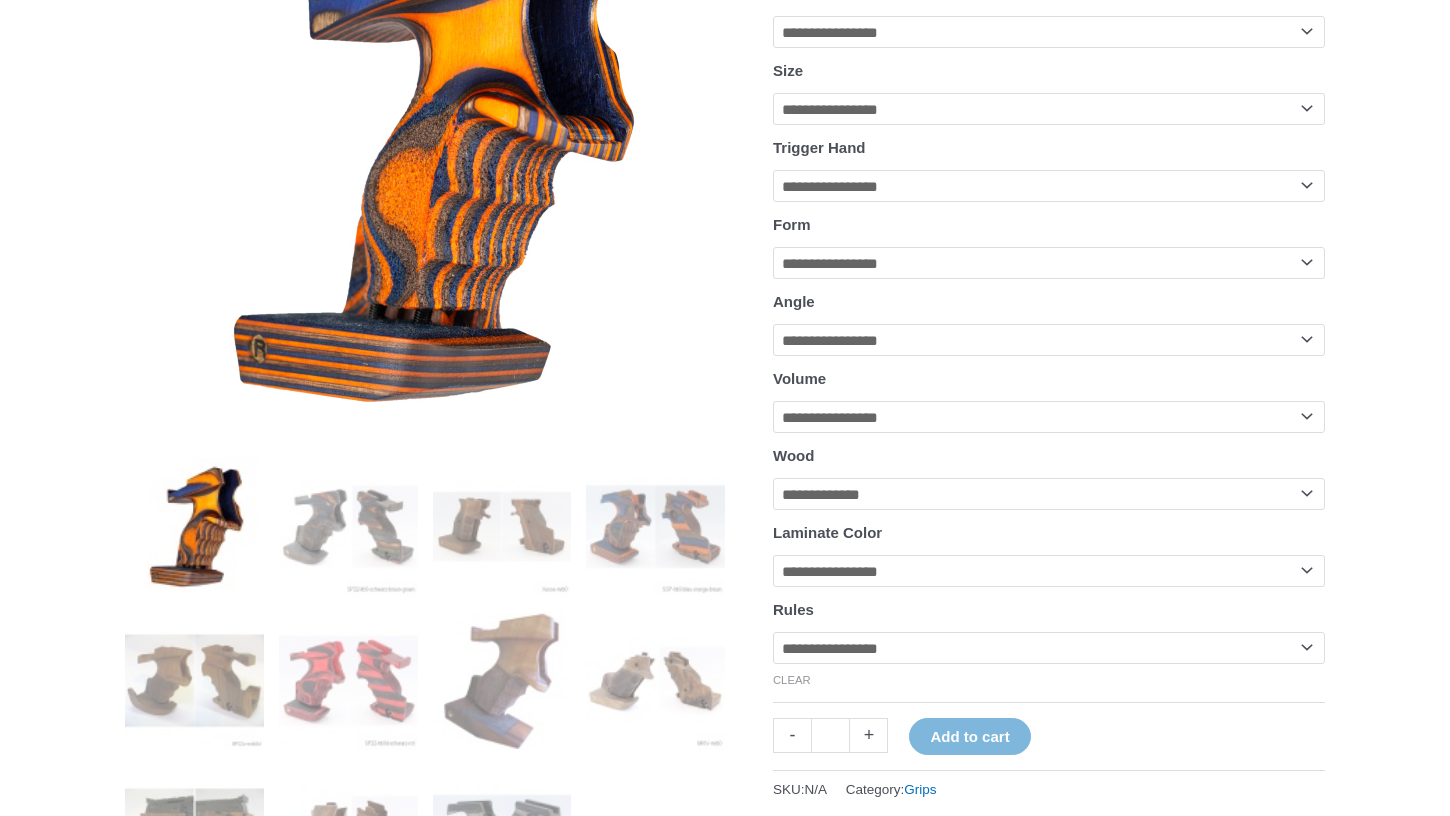 select on "**********" 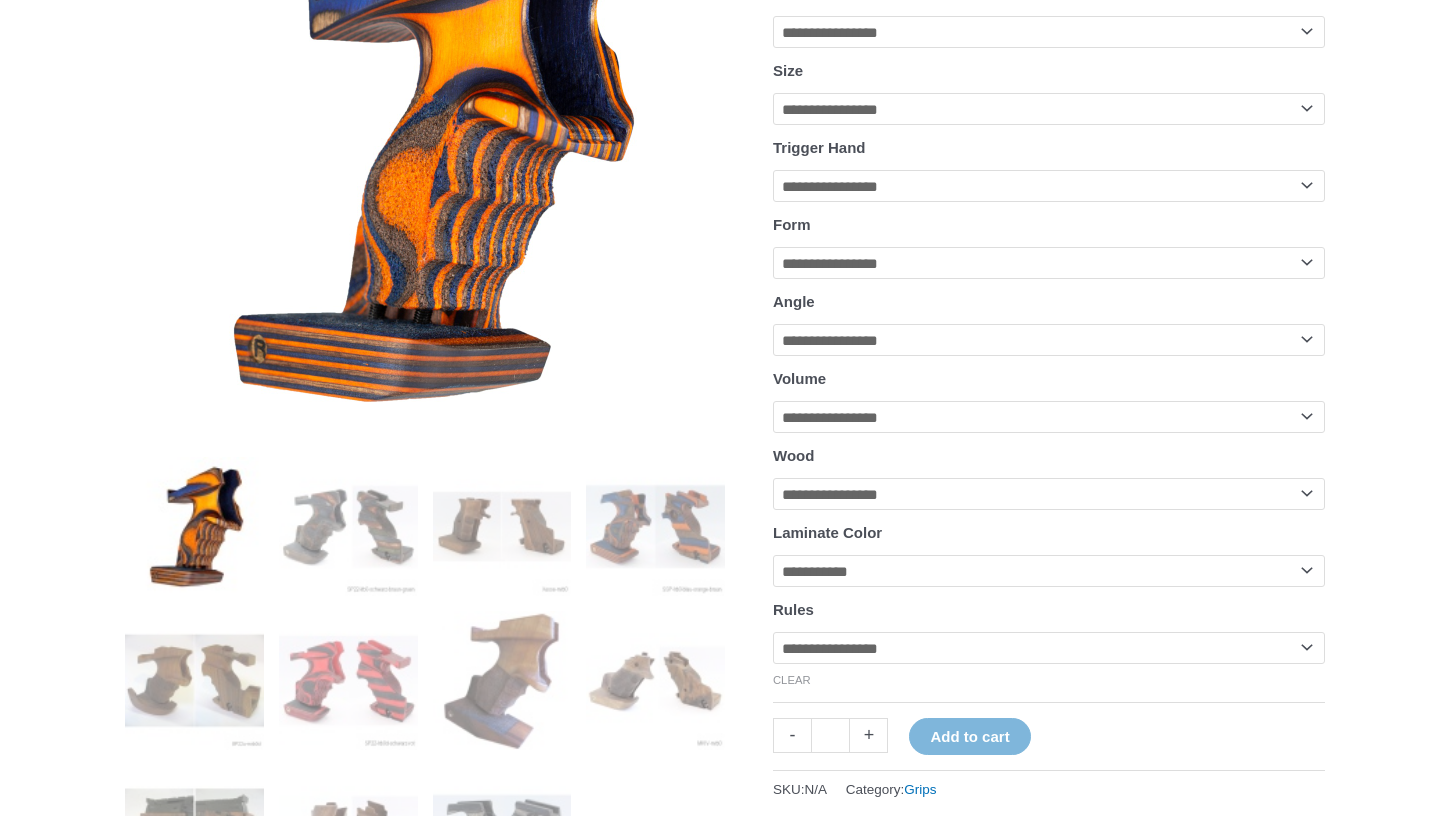 select on "**********" 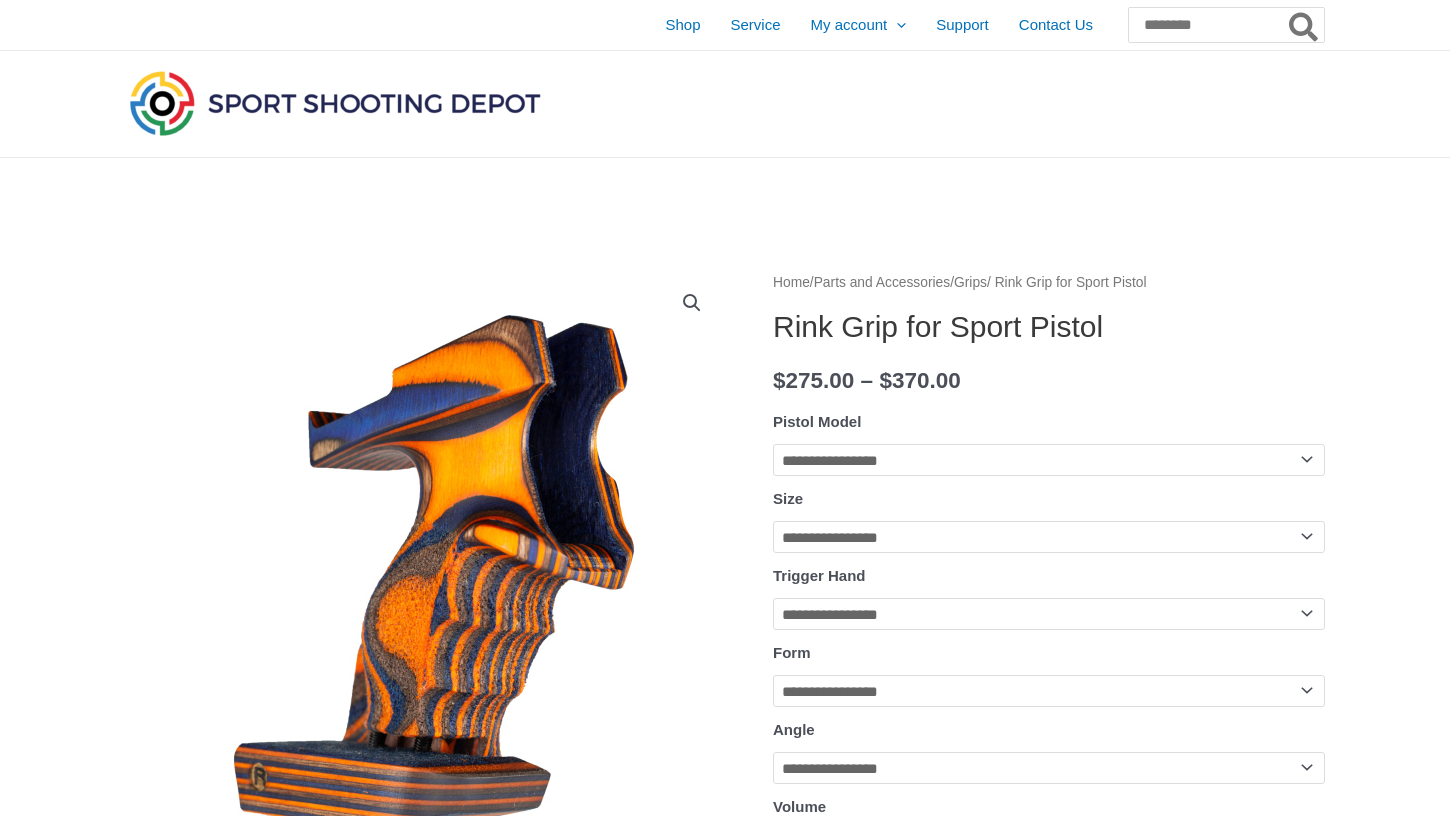 scroll, scrollTop: 0, scrollLeft: 0, axis: both 